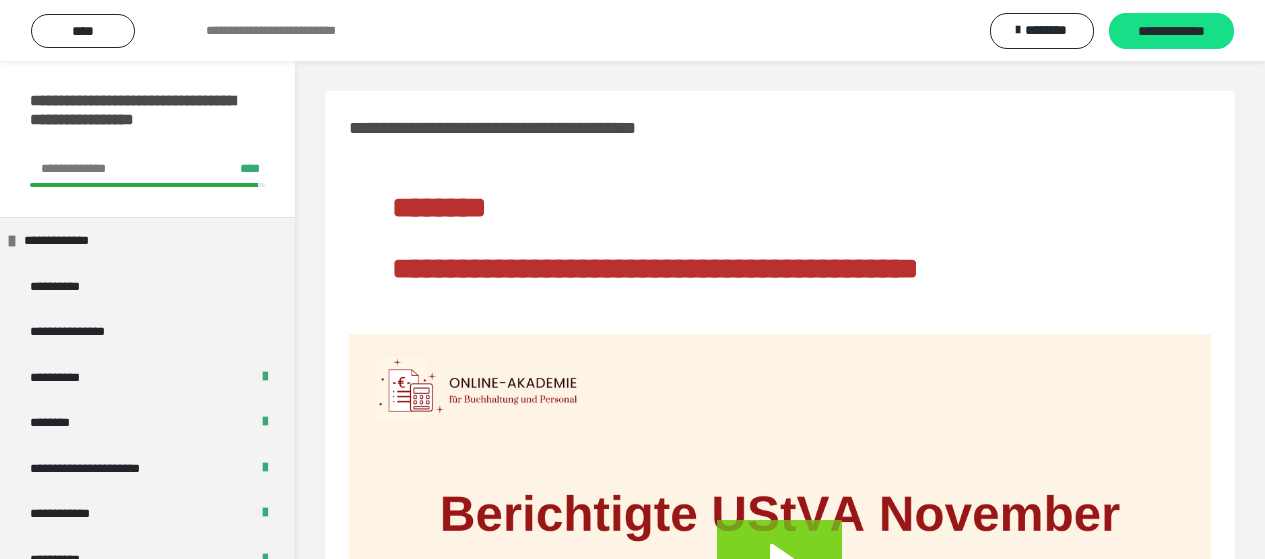 scroll, scrollTop: 0, scrollLeft: 0, axis: both 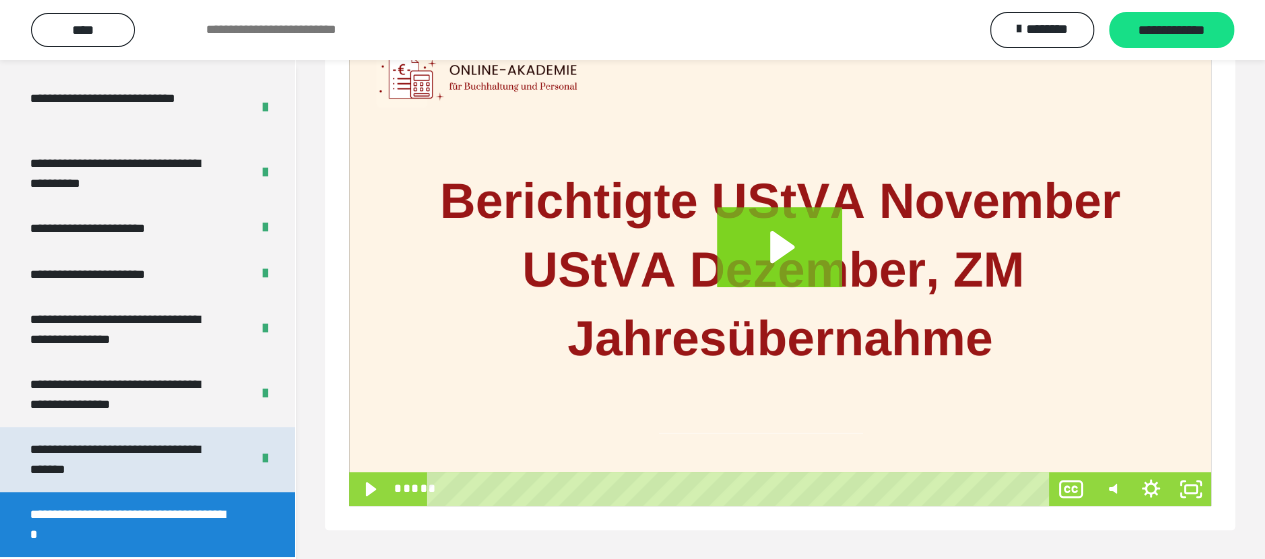 click on "**********" at bounding box center (124, 459) 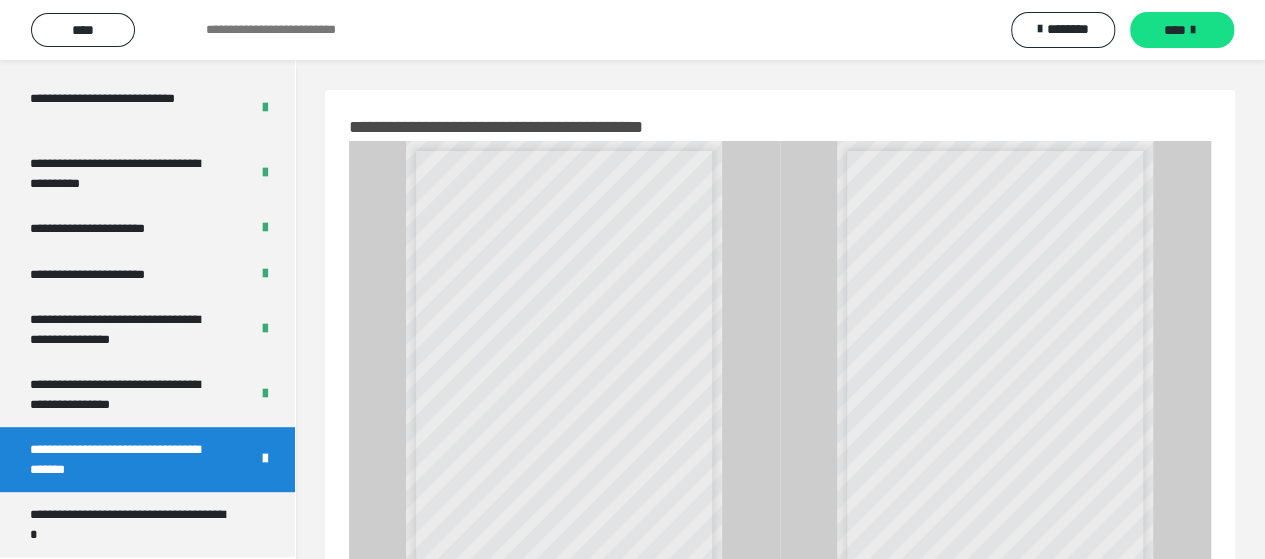 scroll, scrollTop: 0, scrollLeft: 0, axis: both 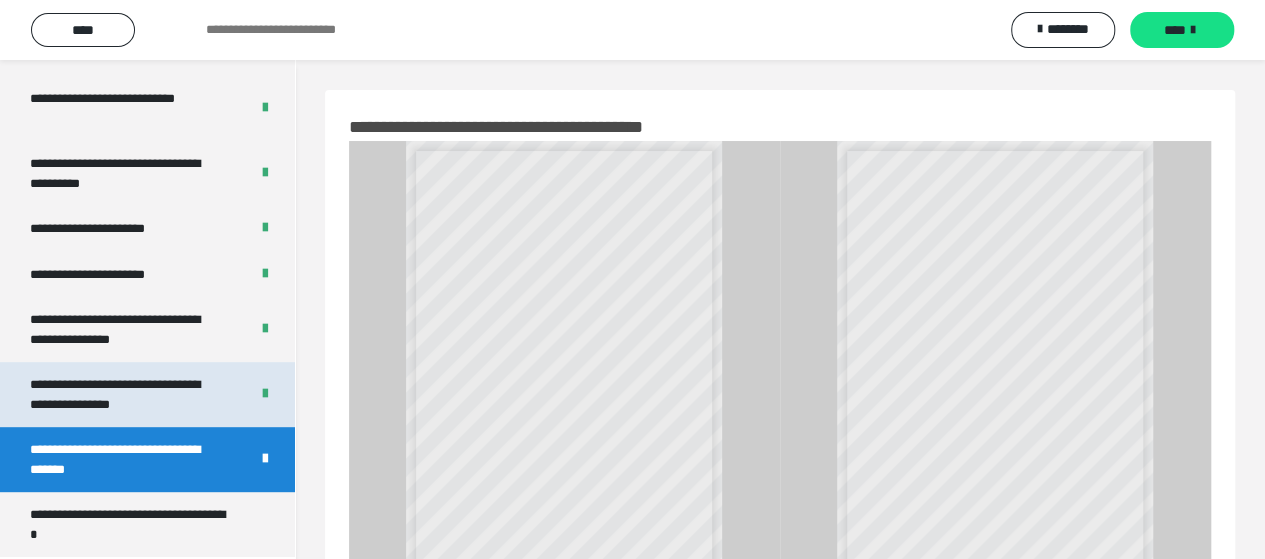 click on "**********" at bounding box center (124, 394) 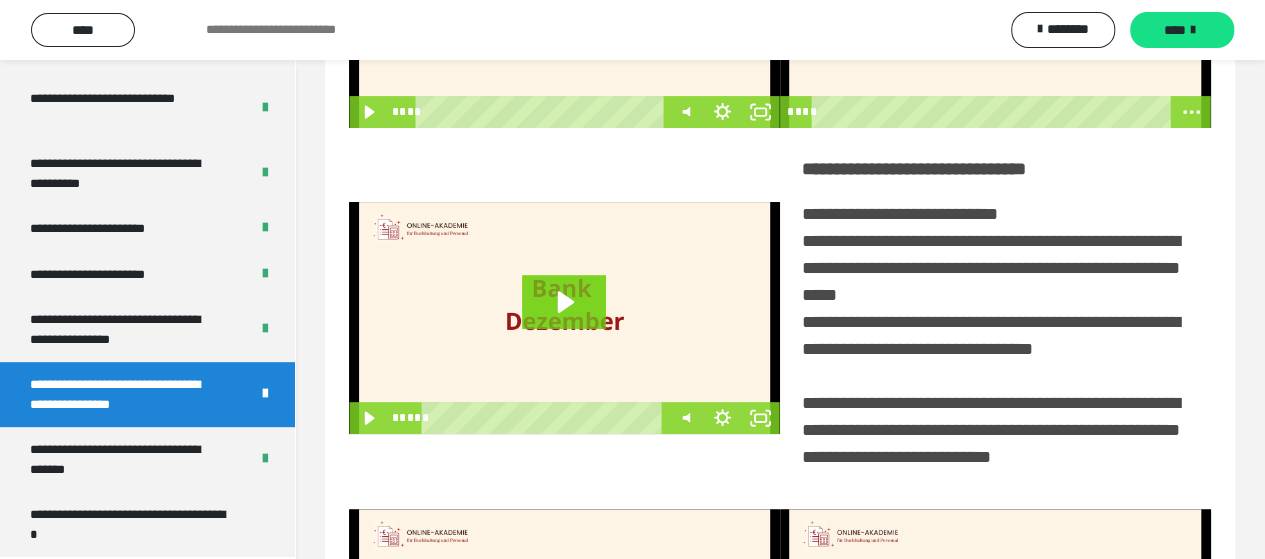 scroll, scrollTop: 234, scrollLeft: 0, axis: vertical 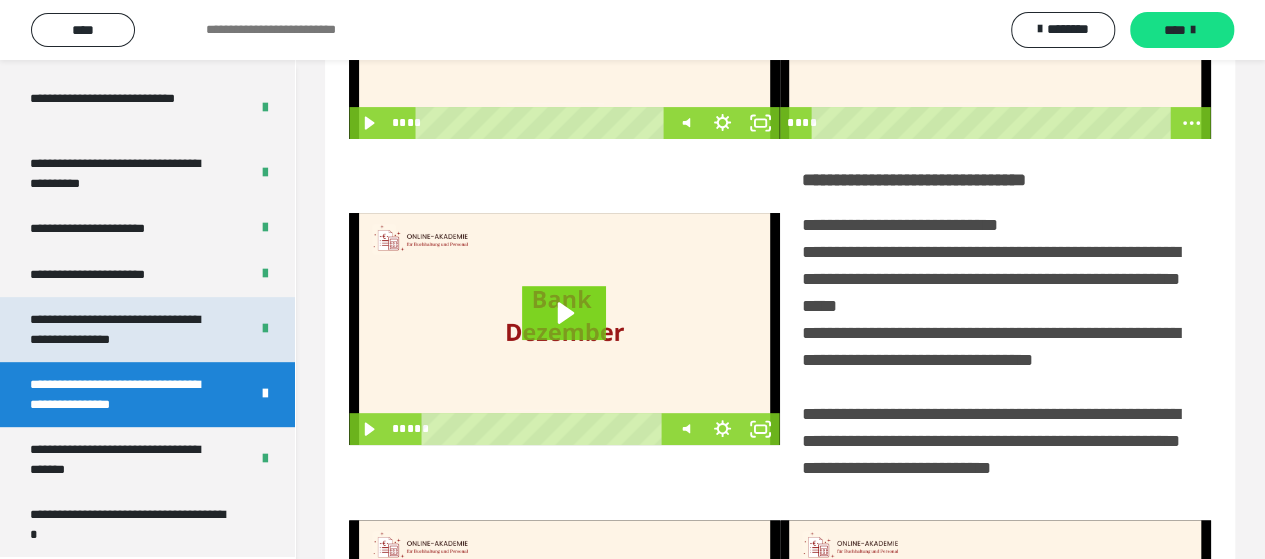 click on "**********" at bounding box center [124, 329] 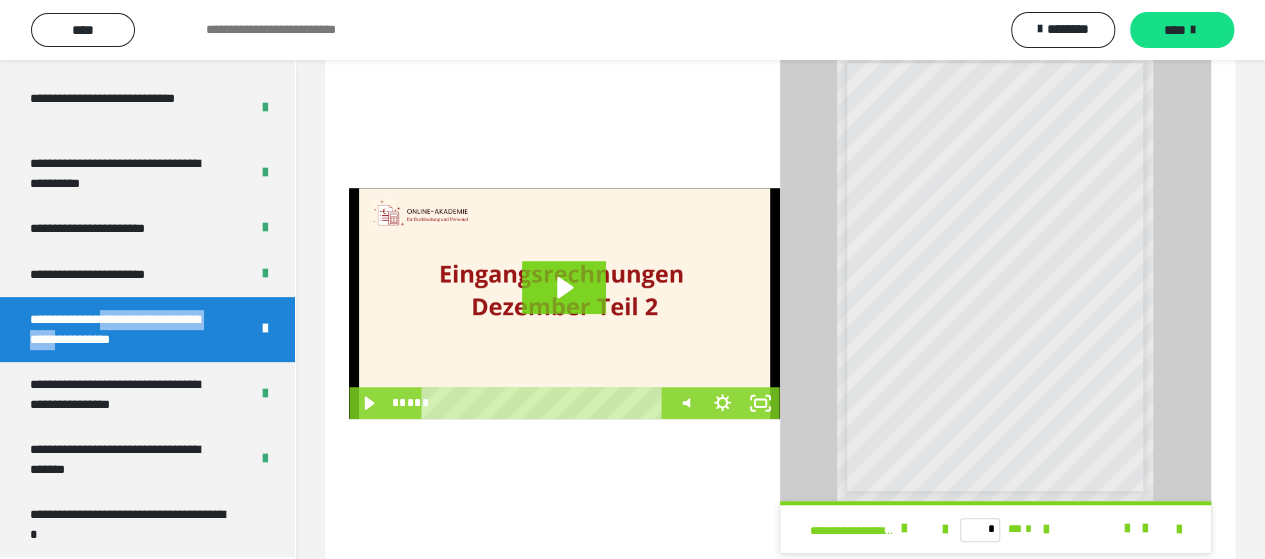 scroll, scrollTop: 554, scrollLeft: 0, axis: vertical 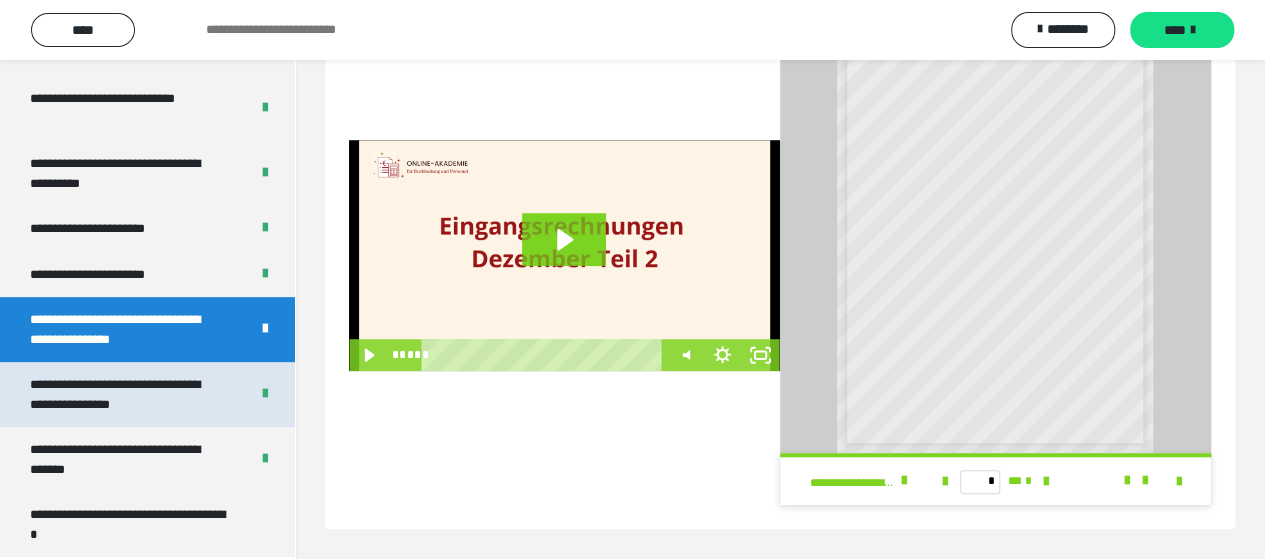 click on "**********" at bounding box center [124, 394] 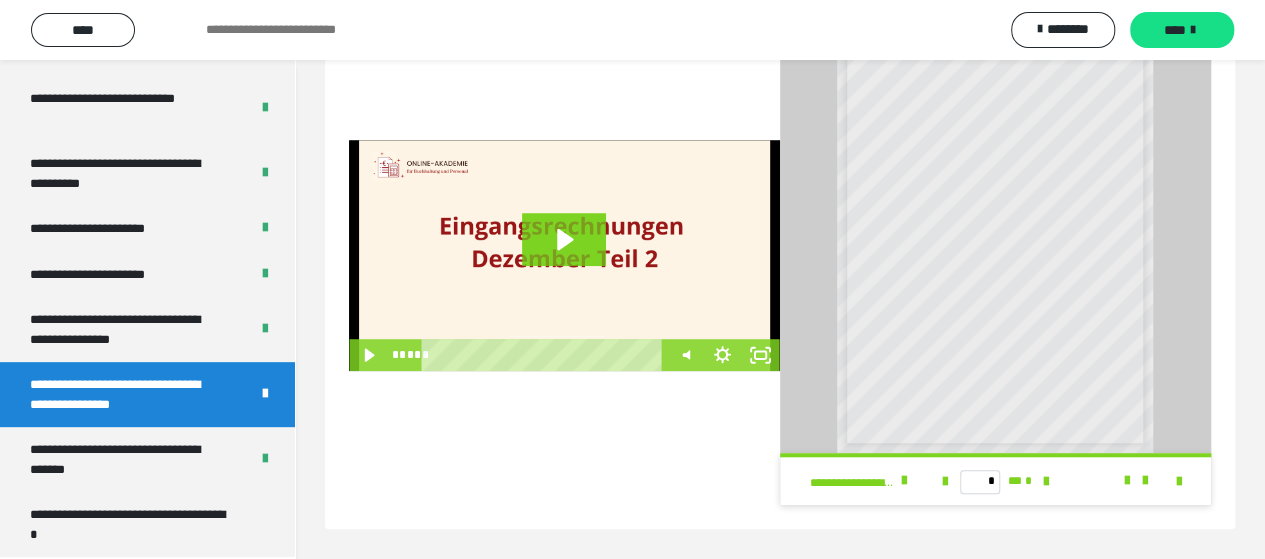 scroll, scrollTop: 110, scrollLeft: 0, axis: vertical 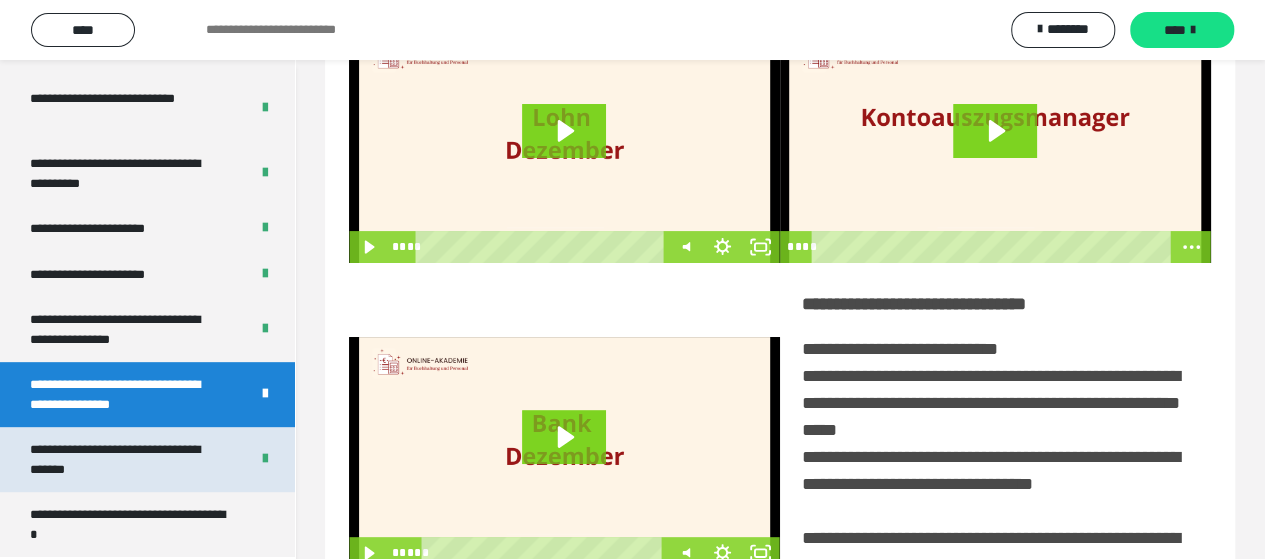 click on "**********" at bounding box center [124, 459] 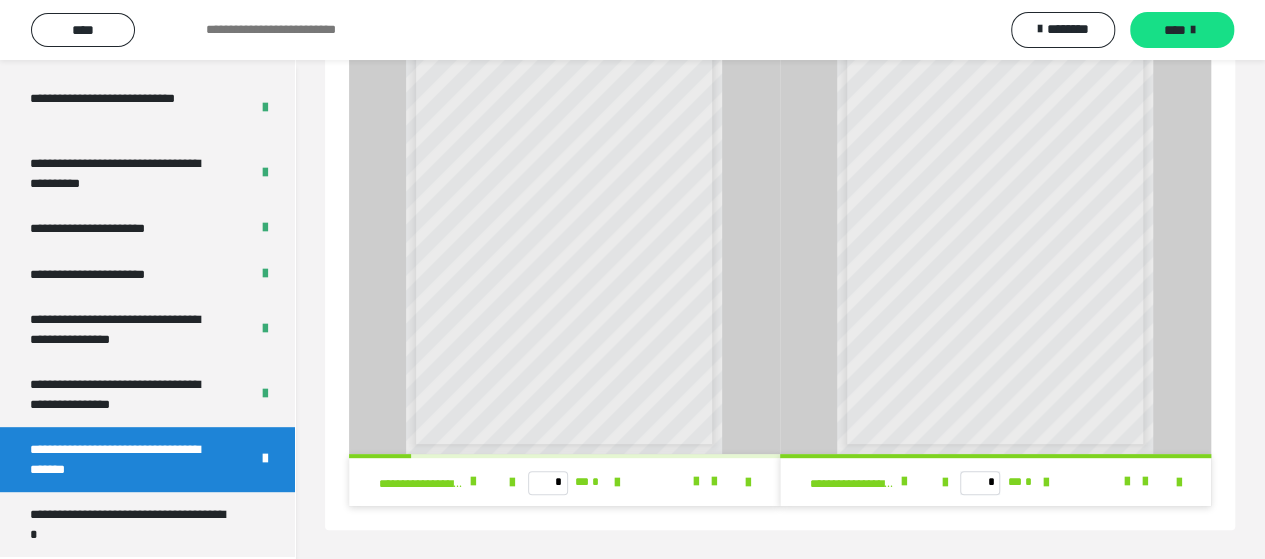 scroll, scrollTop: 136, scrollLeft: 0, axis: vertical 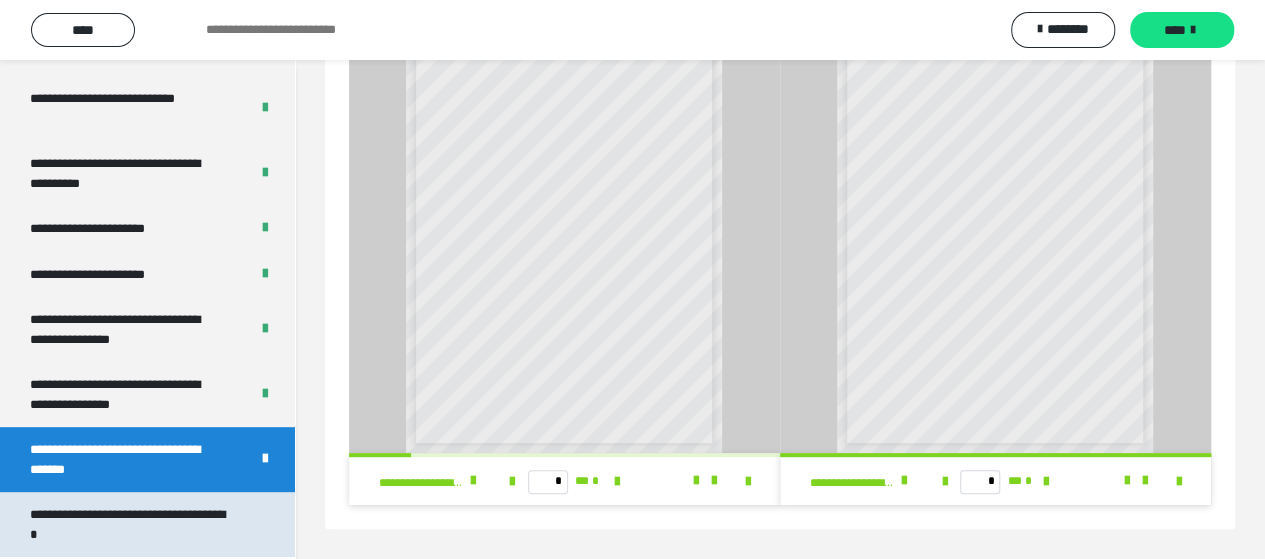 click on "**********" at bounding box center (132, 524) 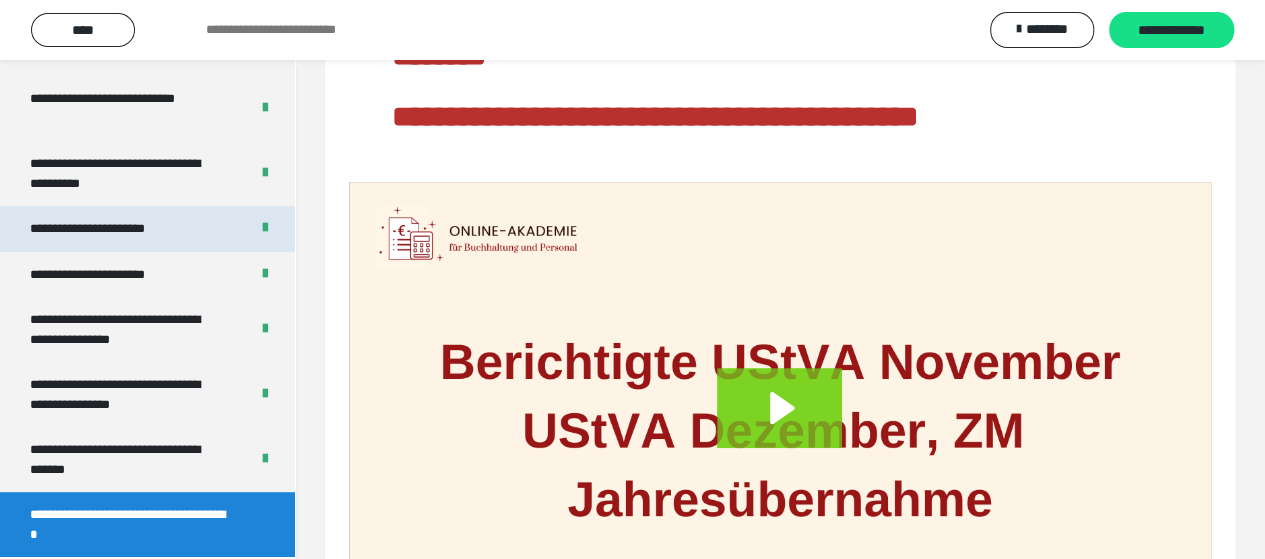 scroll, scrollTop: 312, scrollLeft: 0, axis: vertical 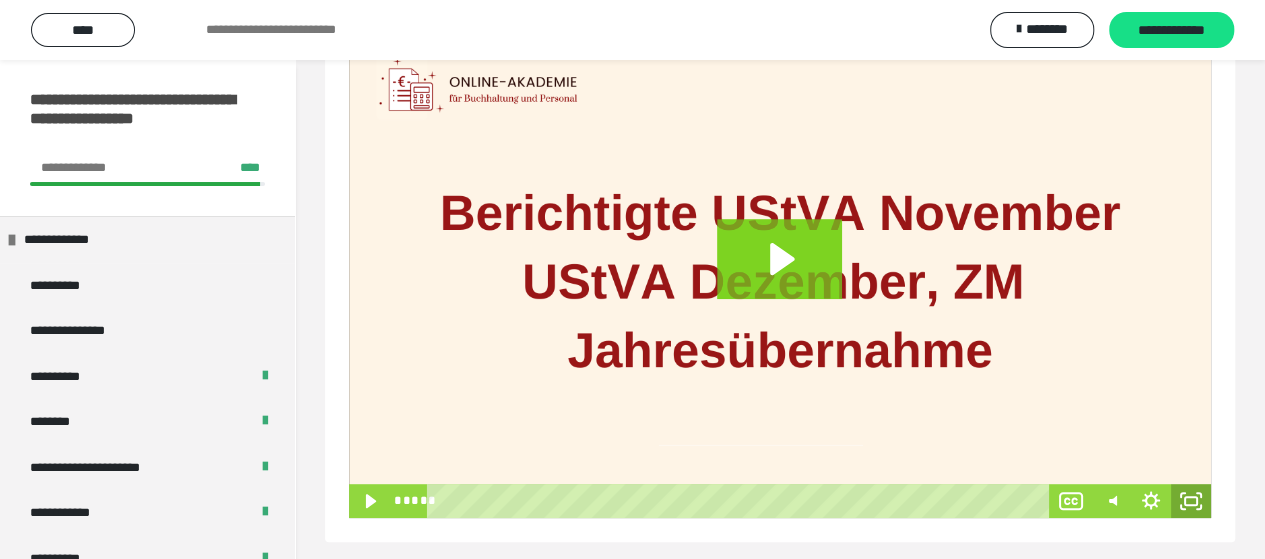 click 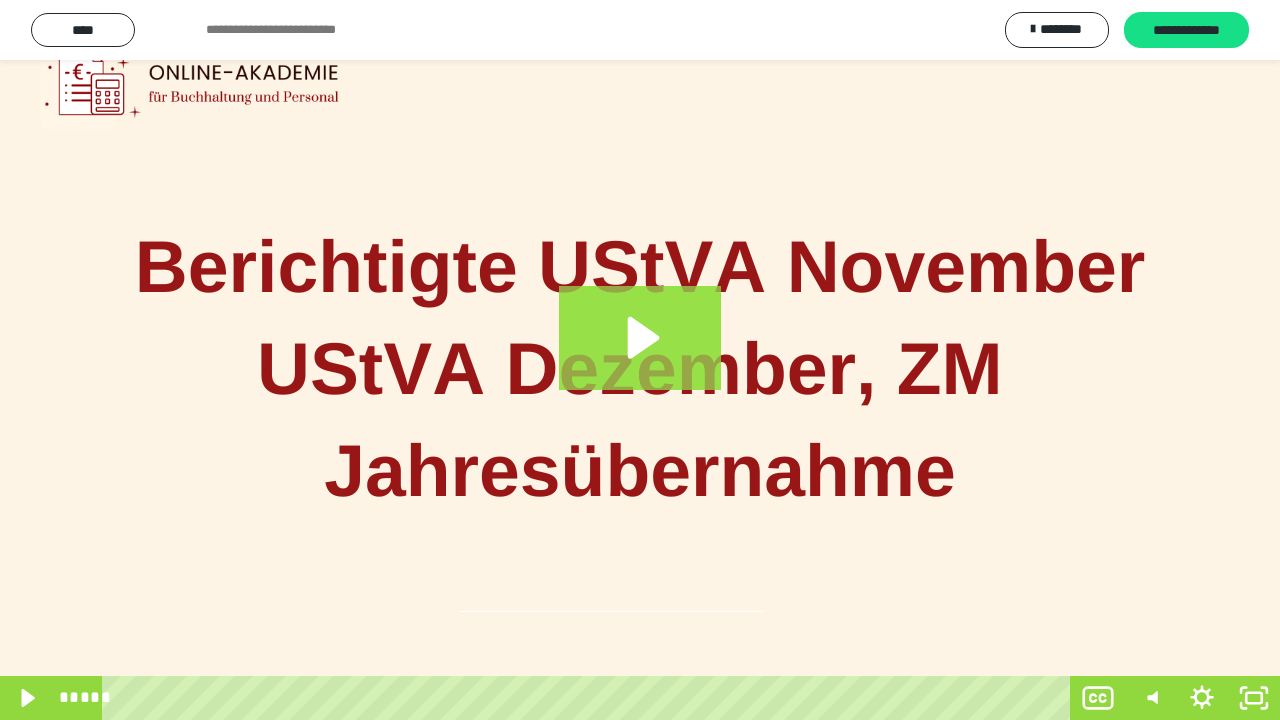 click 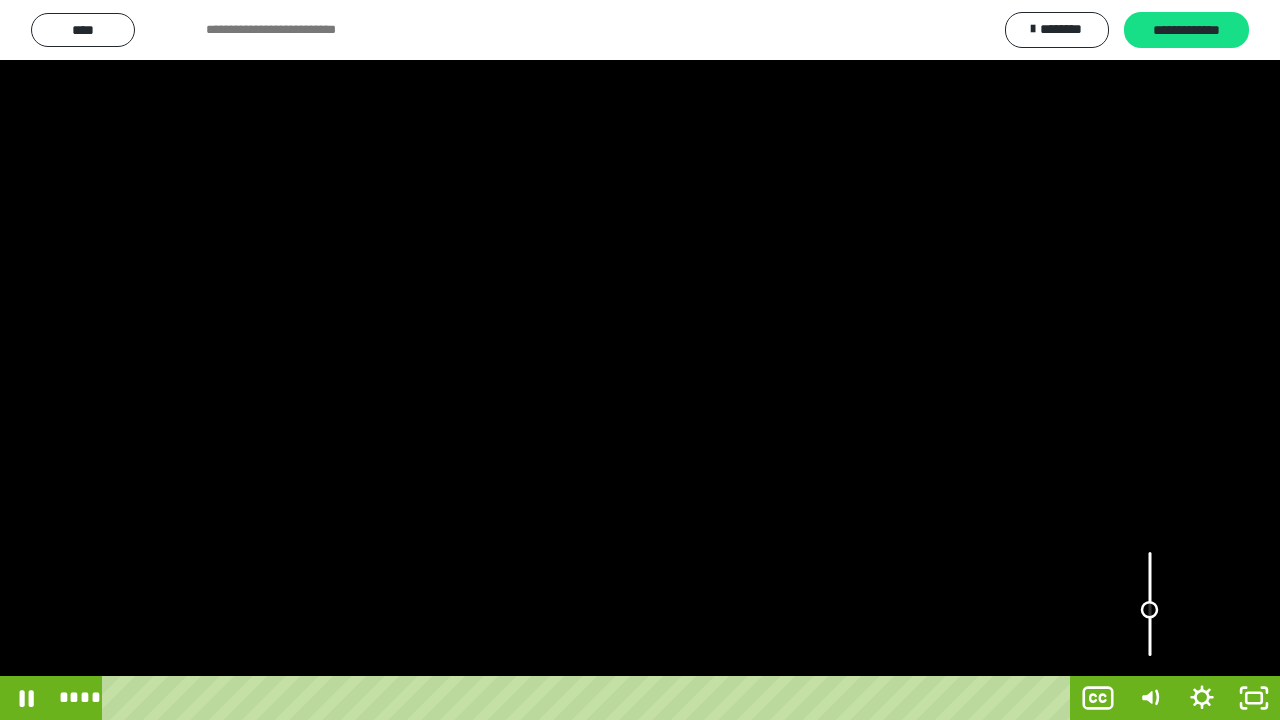 click at bounding box center [1150, 604] 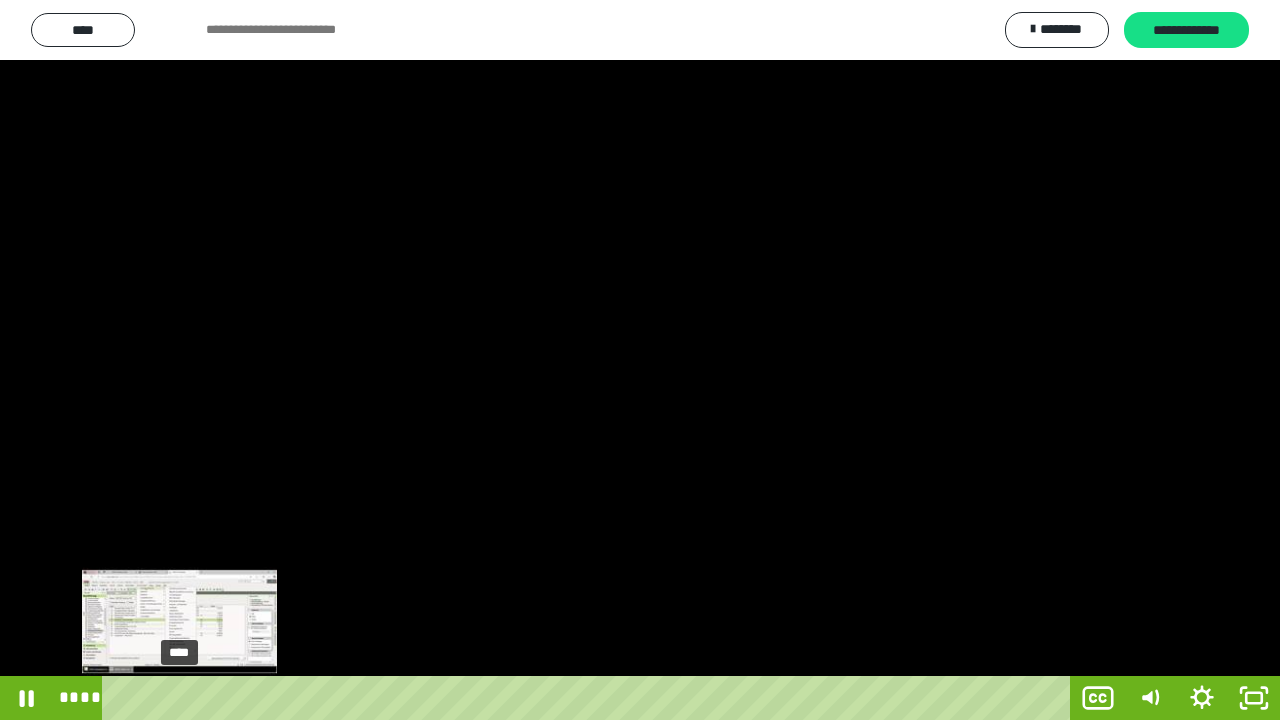 click on "****" at bounding box center (590, 698) 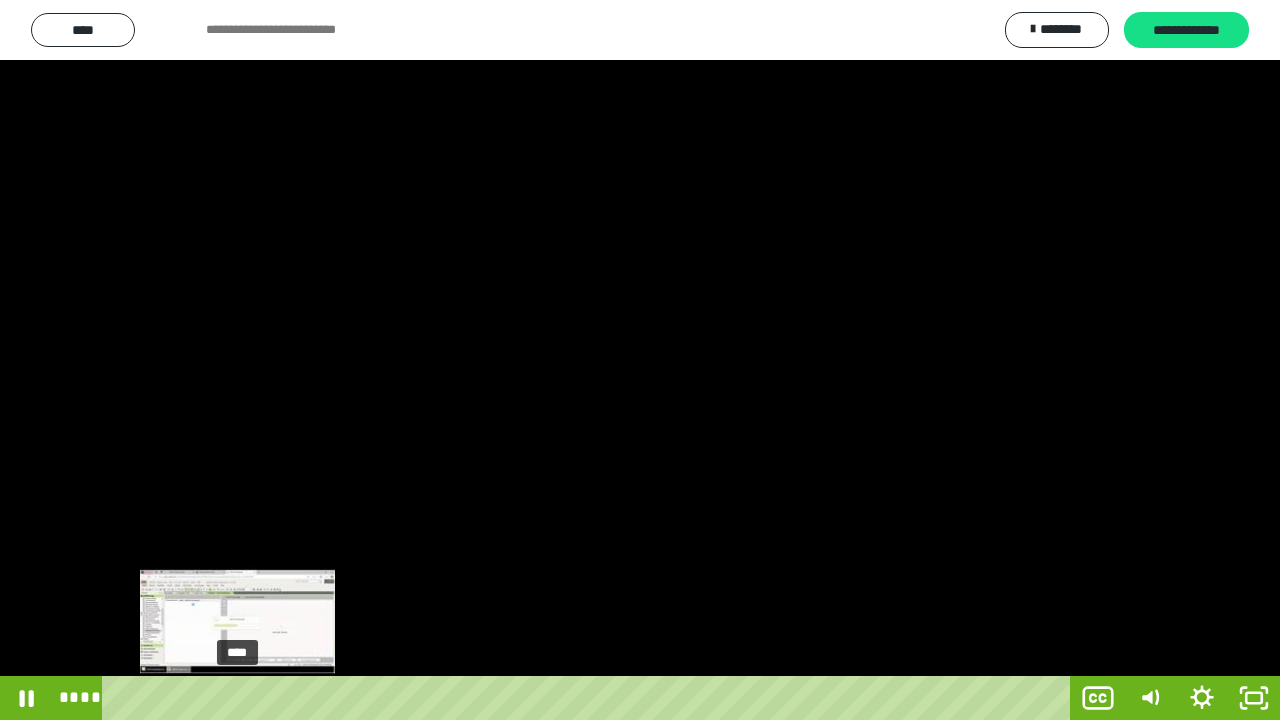 click on "****" at bounding box center [590, 698] 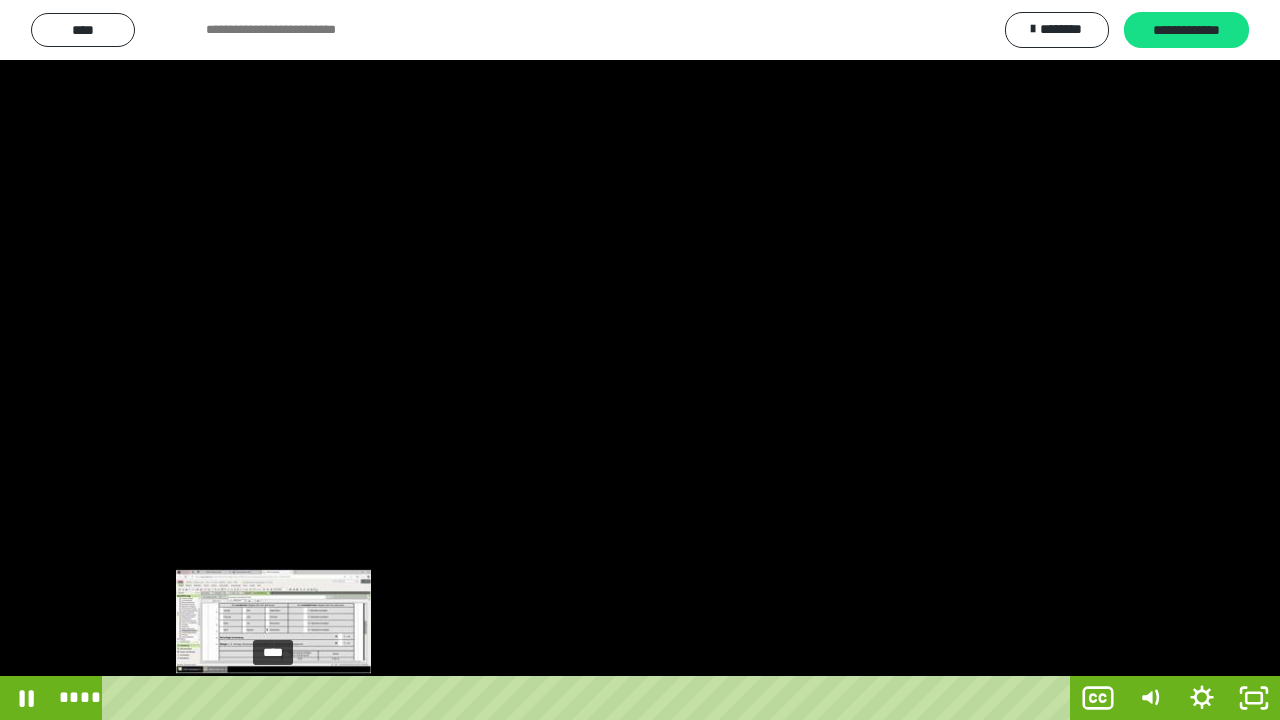 click on "****" at bounding box center (590, 698) 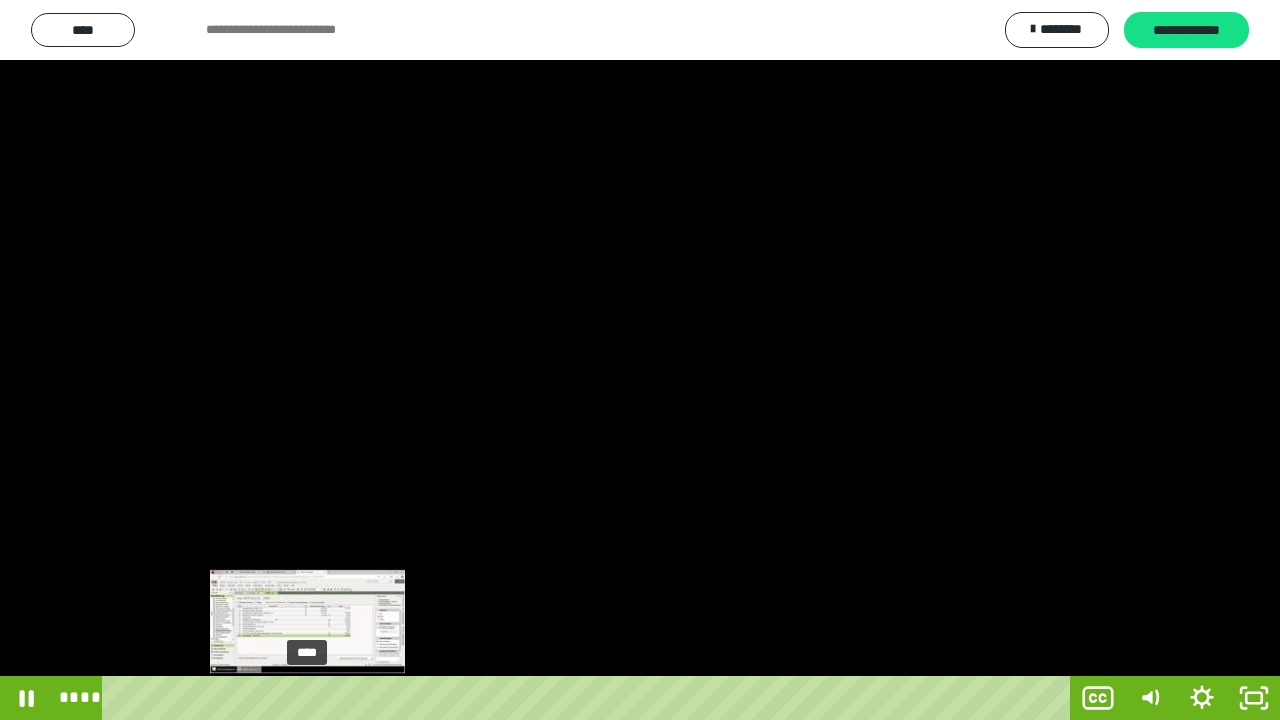 click on "****" at bounding box center [590, 698] 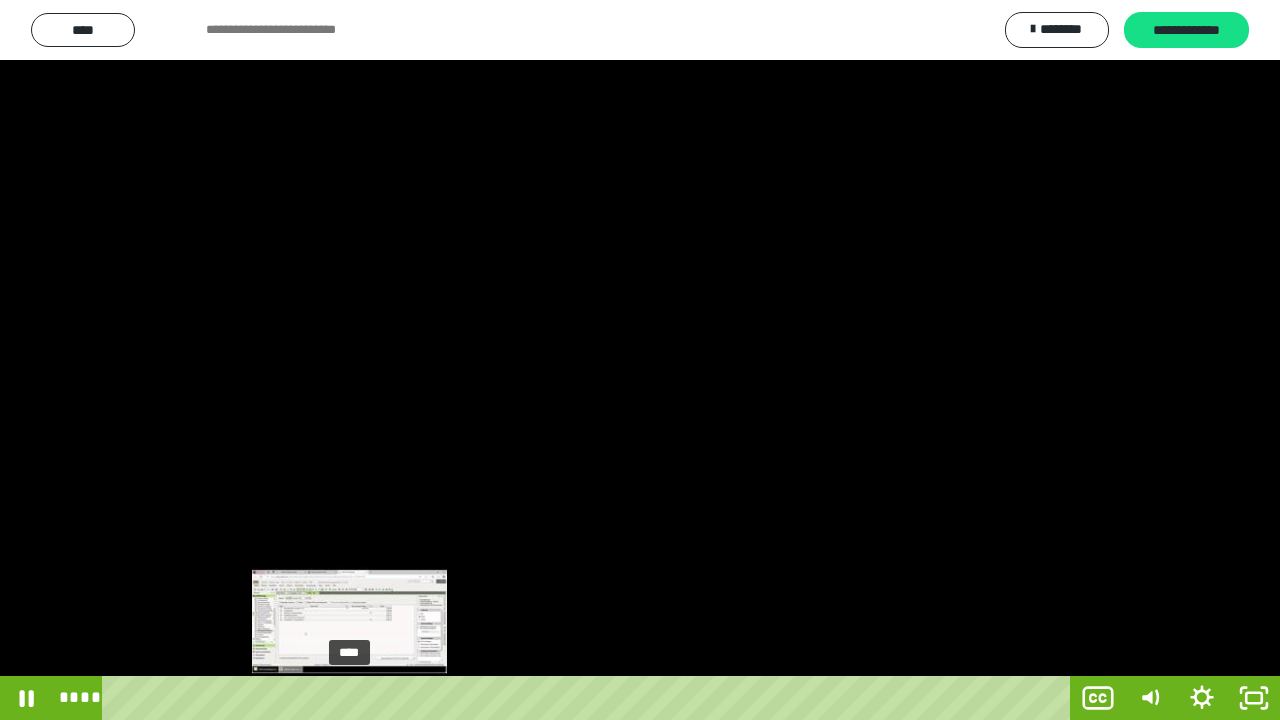 click on "****" at bounding box center (590, 698) 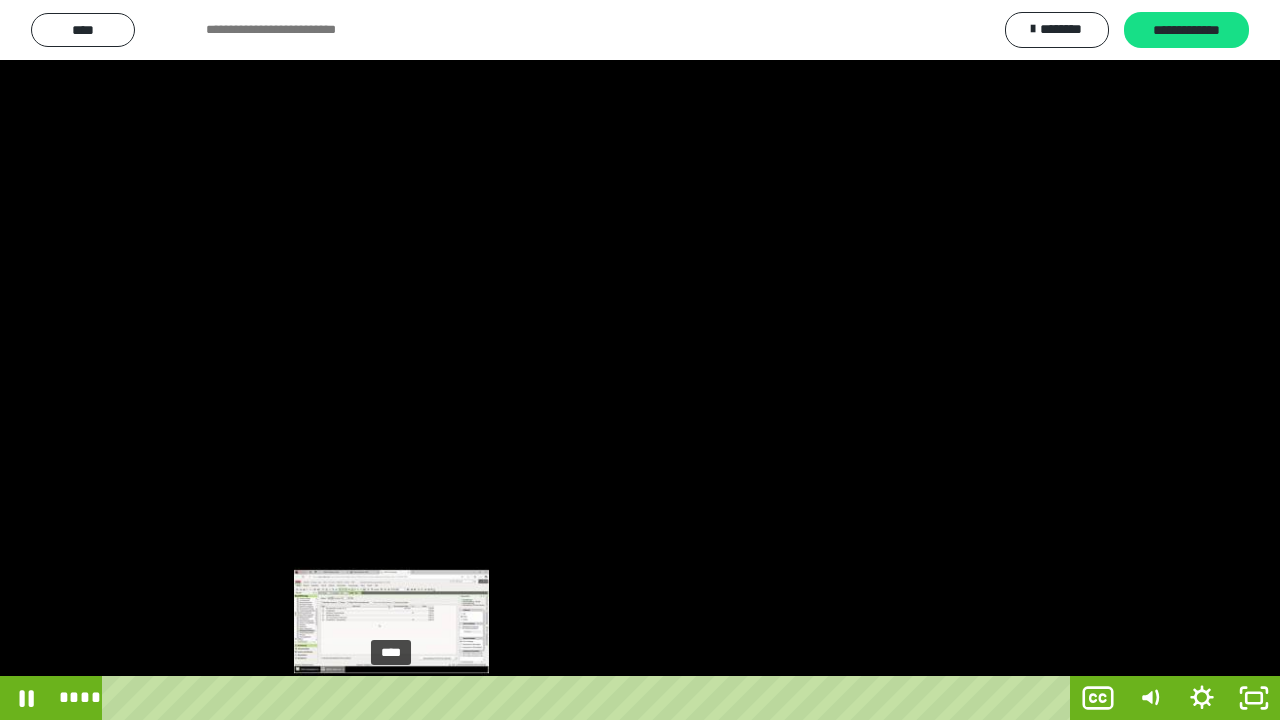 click on "****" at bounding box center (590, 698) 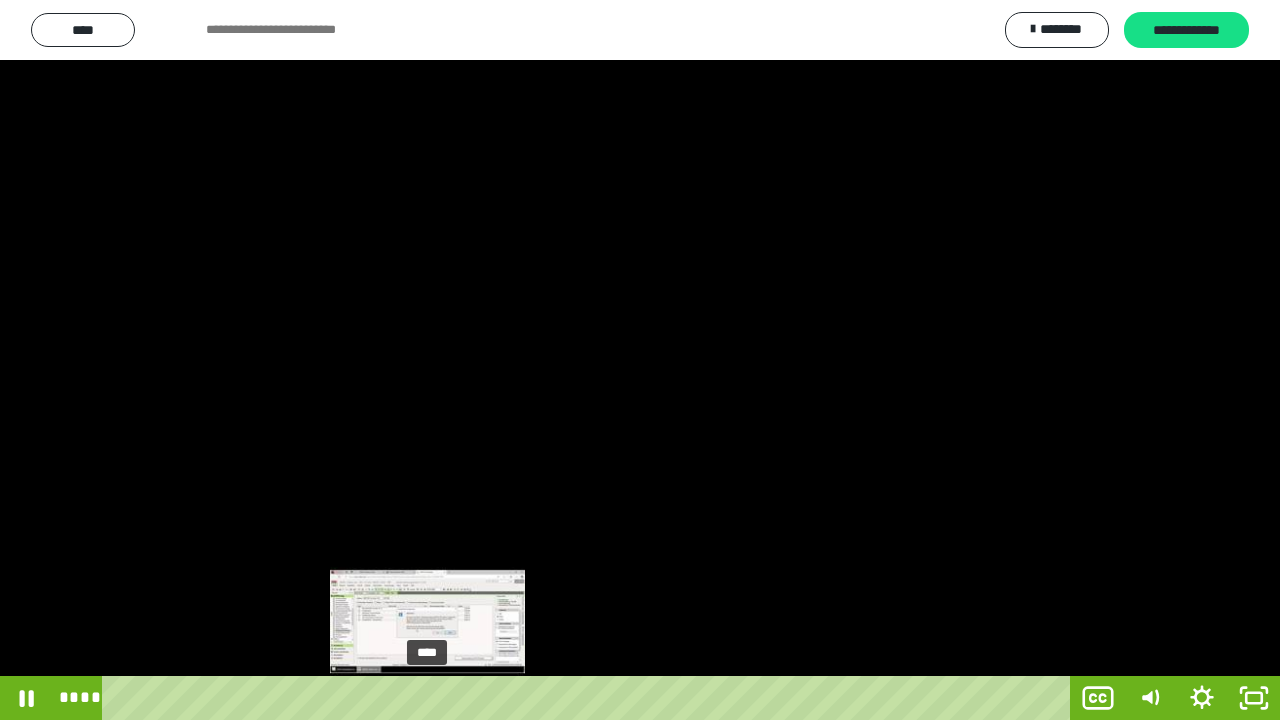 click on "****" at bounding box center (590, 698) 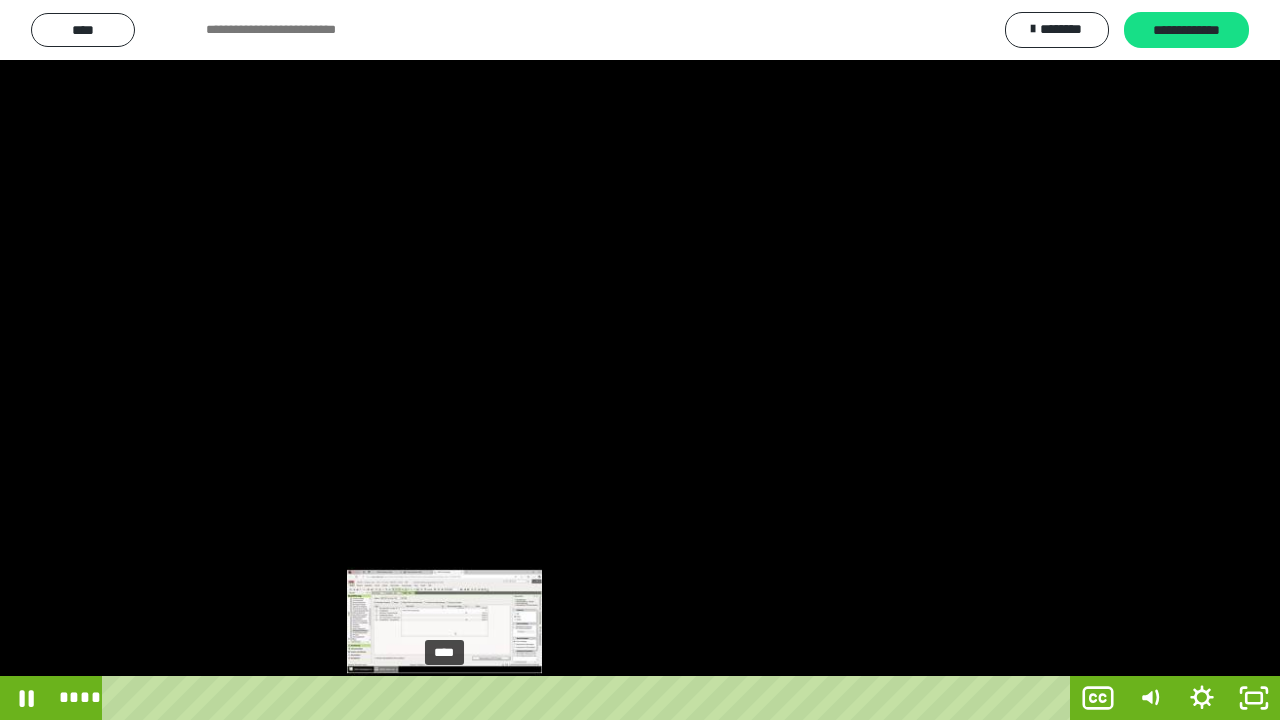 click on "****" at bounding box center (590, 698) 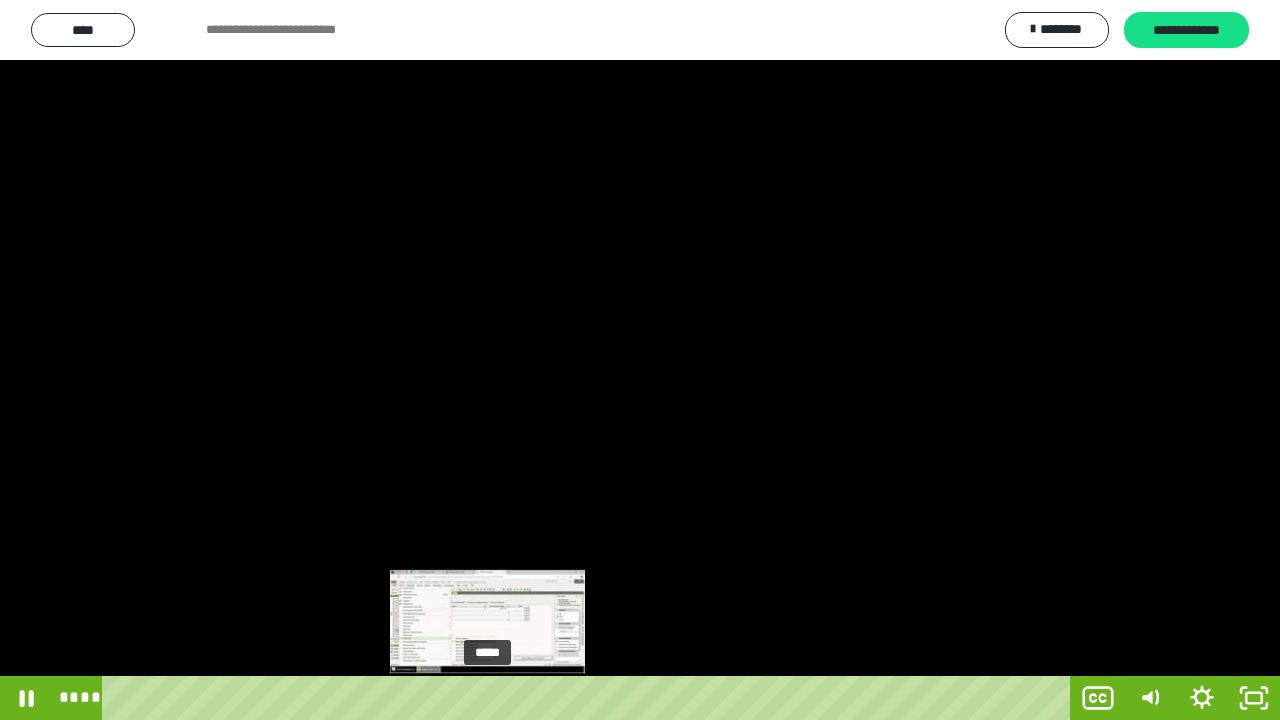 click on "*****" at bounding box center (590, 698) 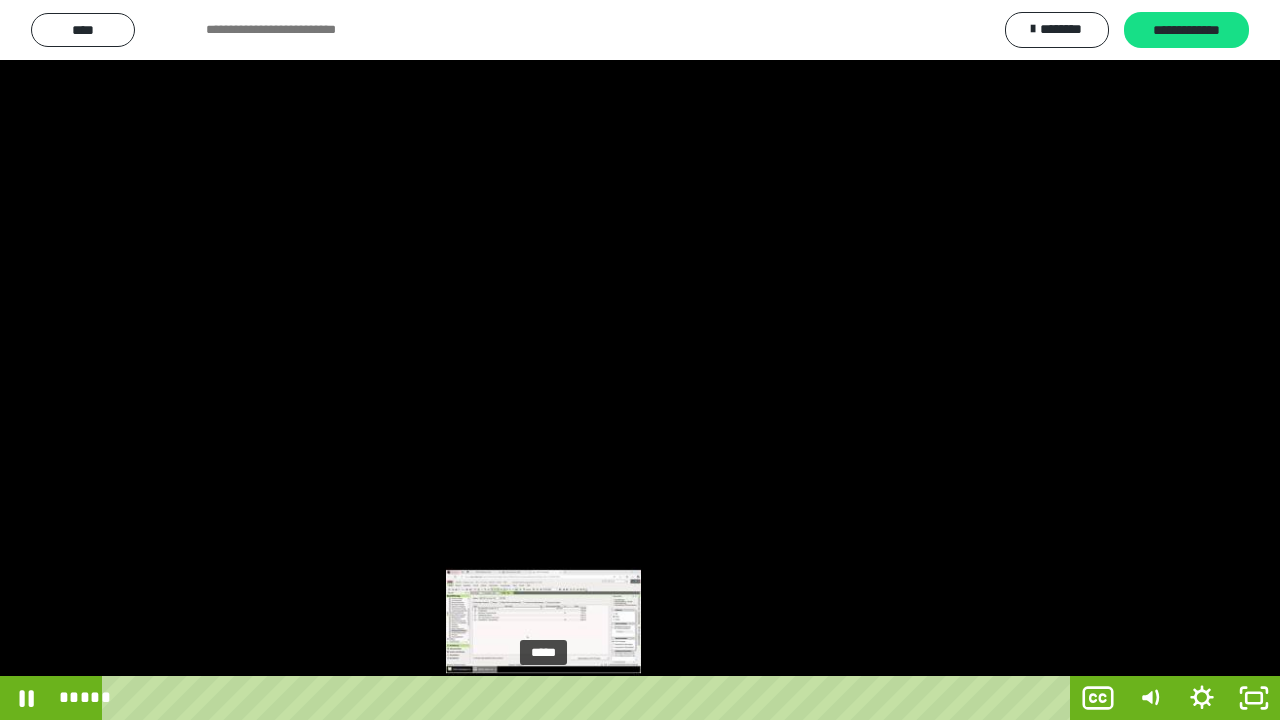click on "*****" at bounding box center [590, 698] 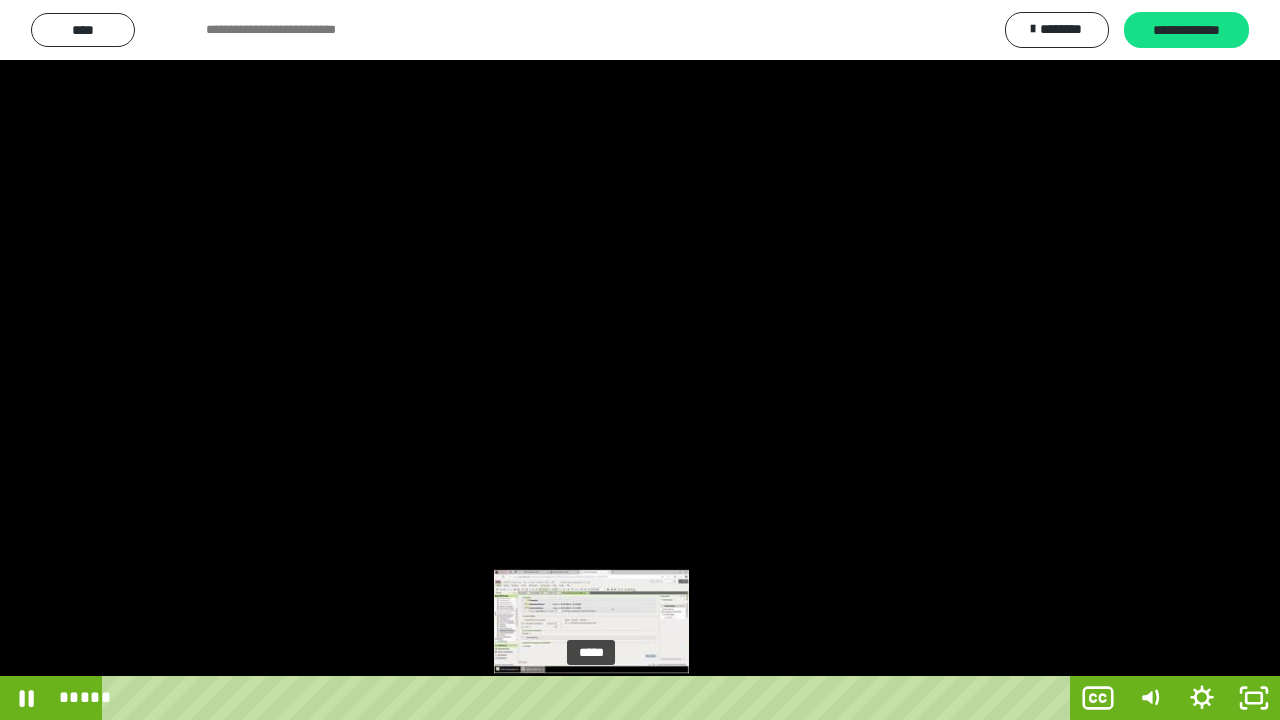click on "*****" at bounding box center (590, 698) 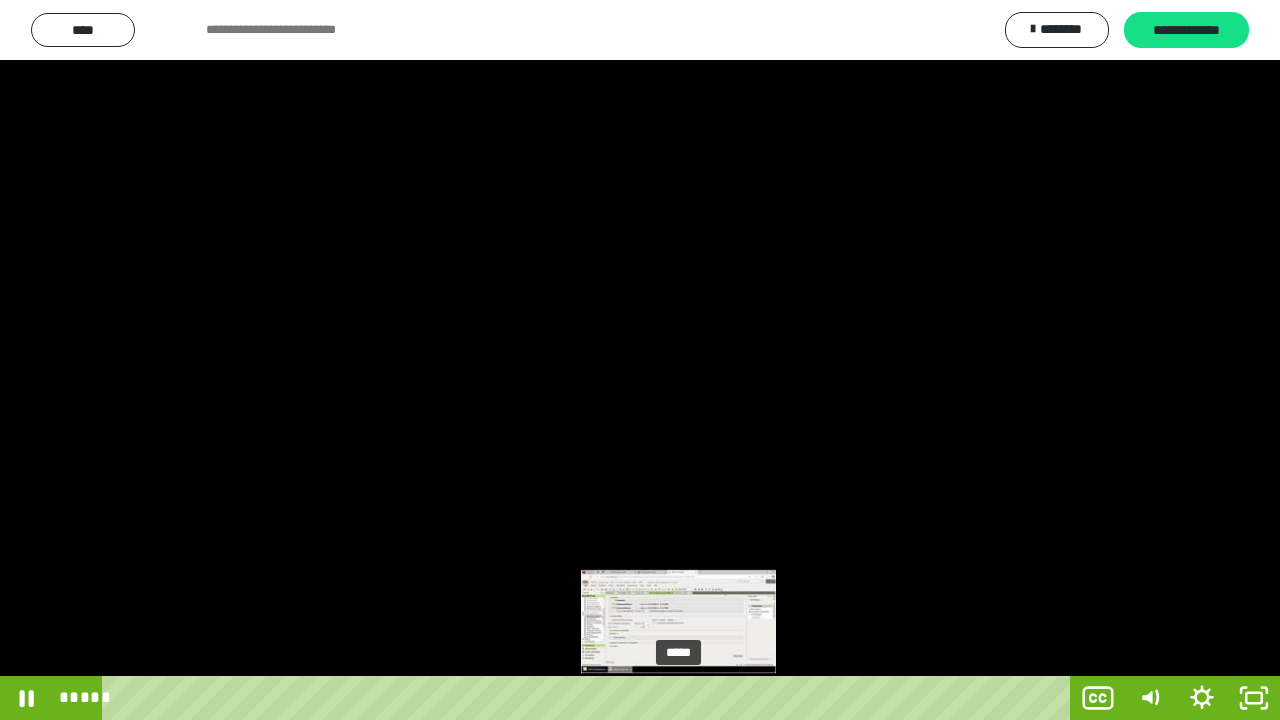 click on "*****" at bounding box center [590, 698] 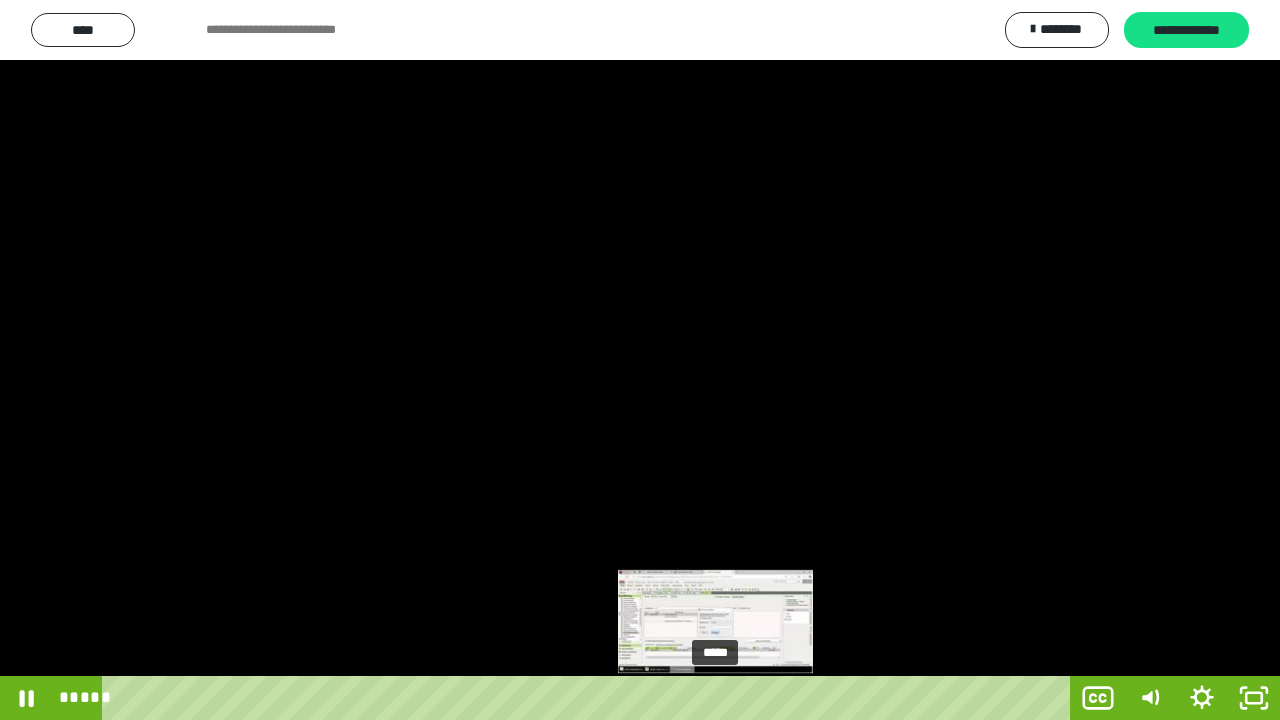 click on "*****" at bounding box center (590, 698) 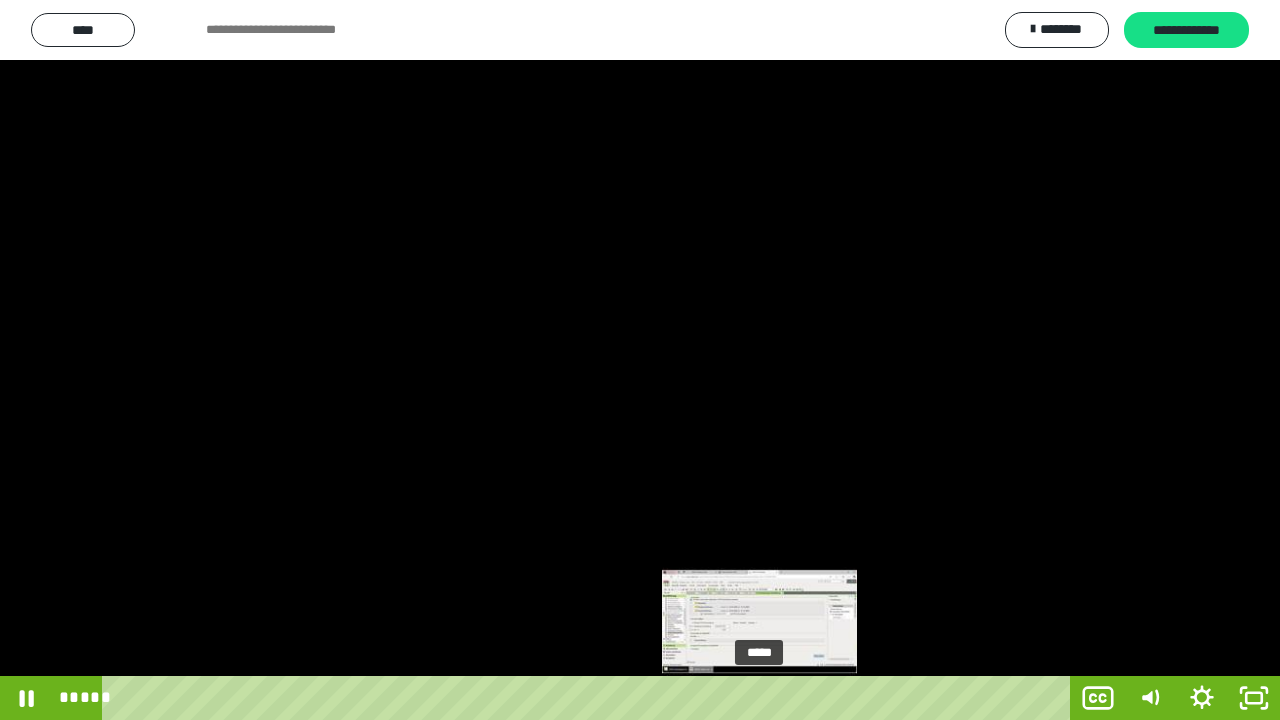 click on "*****" at bounding box center (590, 698) 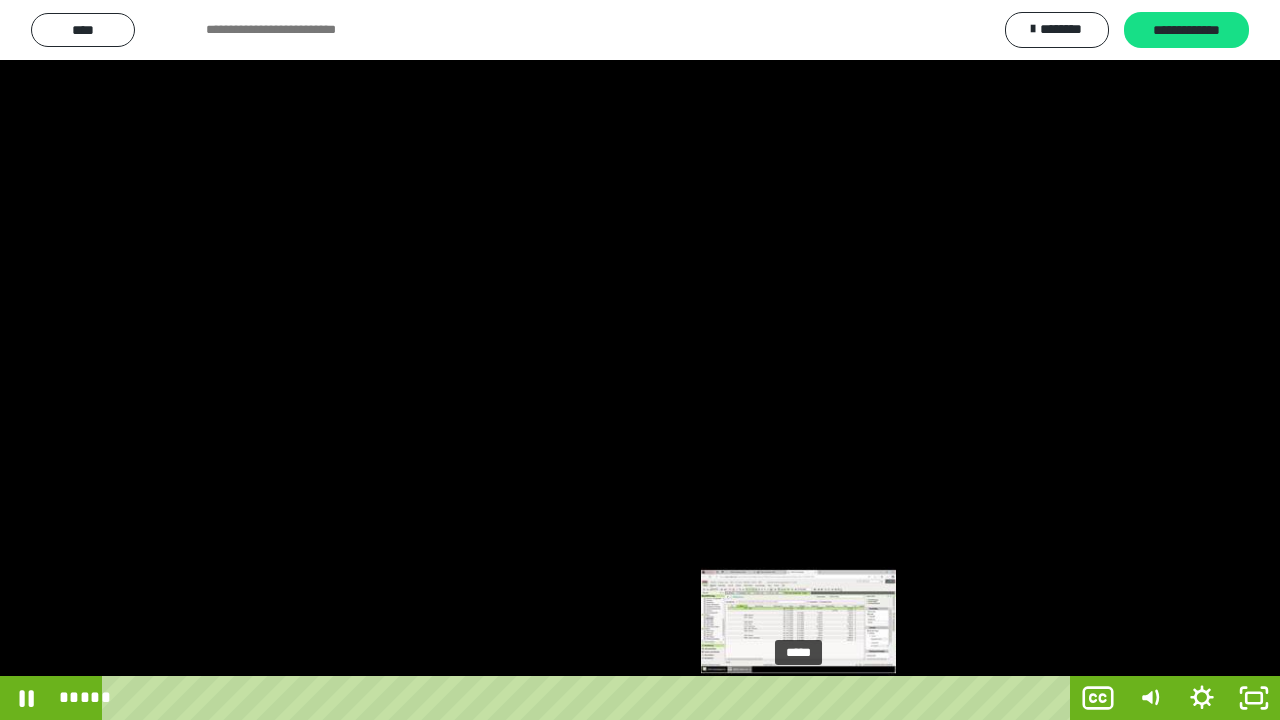 click on "*****" at bounding box center (590, 698) 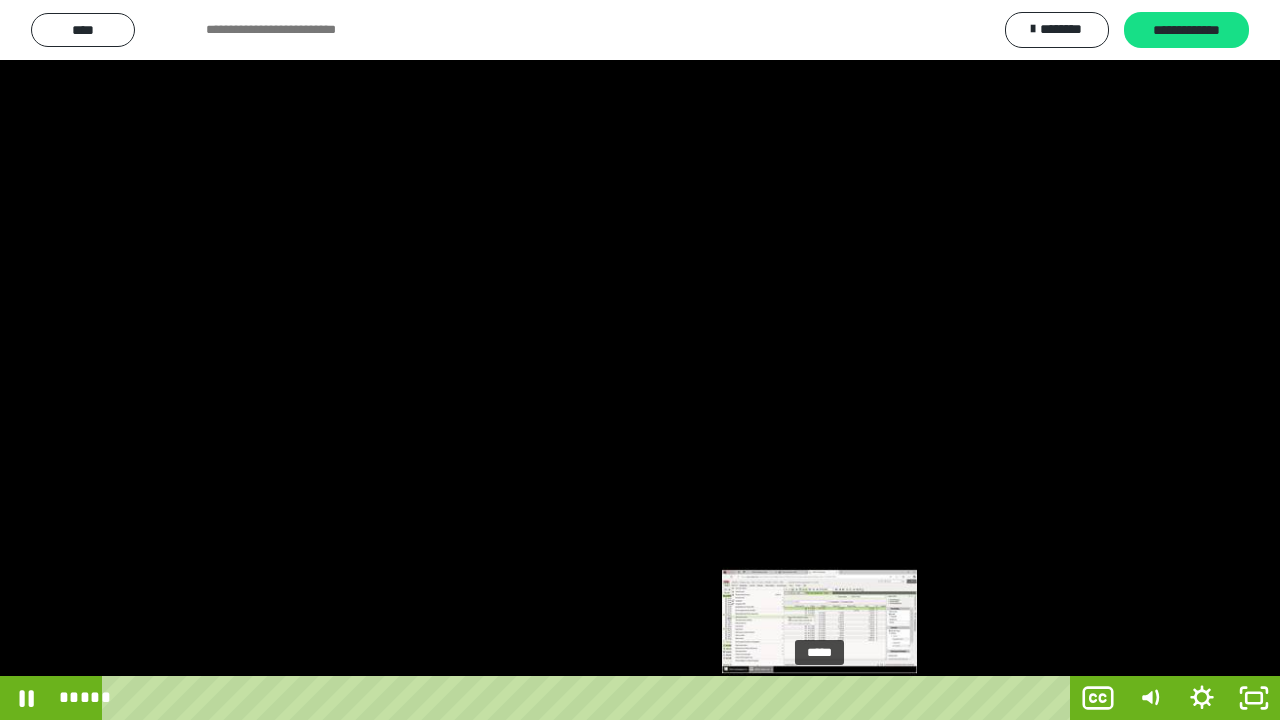 click on "*****" at bounding box center [590, 698] 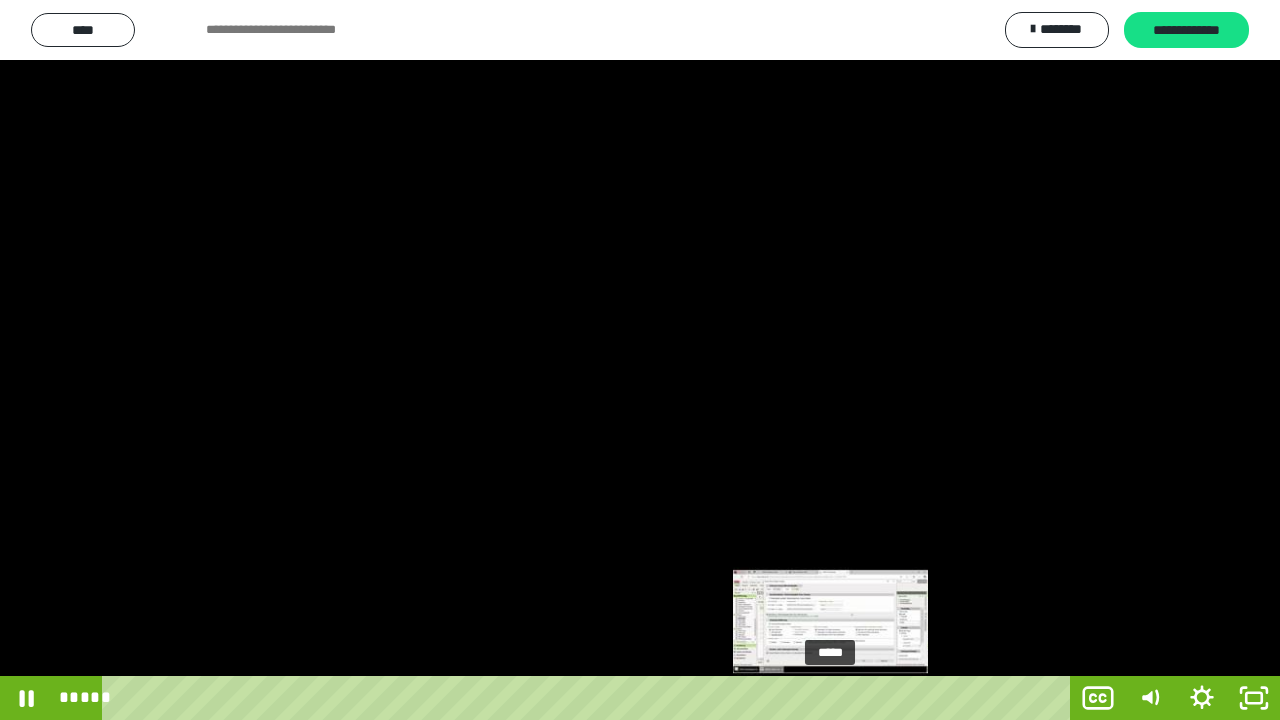 click on "*****" at bounding box center (590, 698) 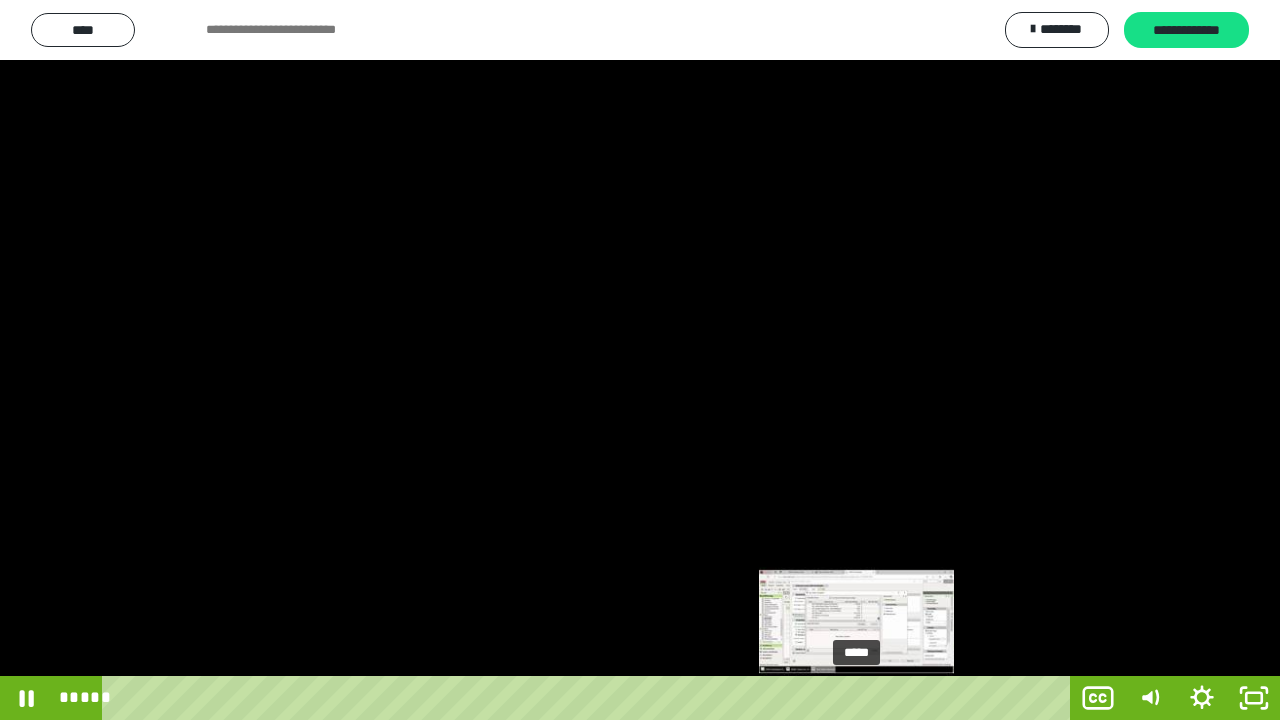 click on "*****" at bounding box center [590, 698] 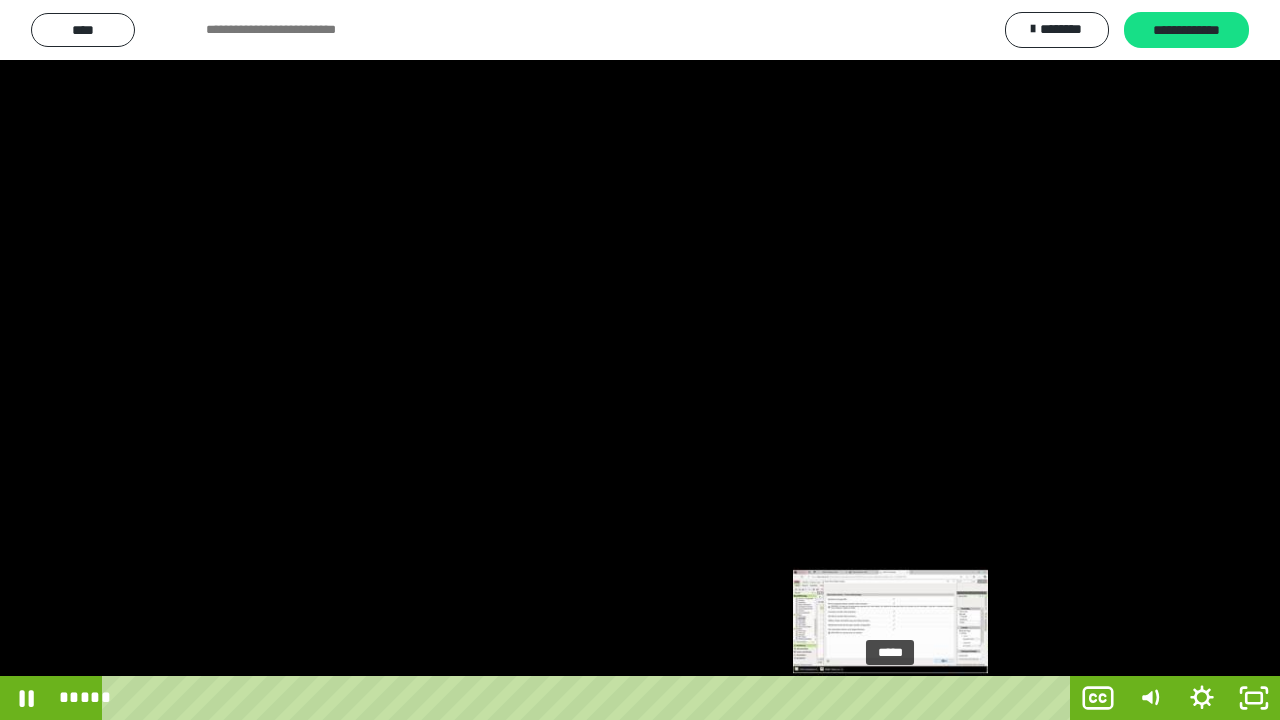 click on "*****" at bounding box center (590, 698) 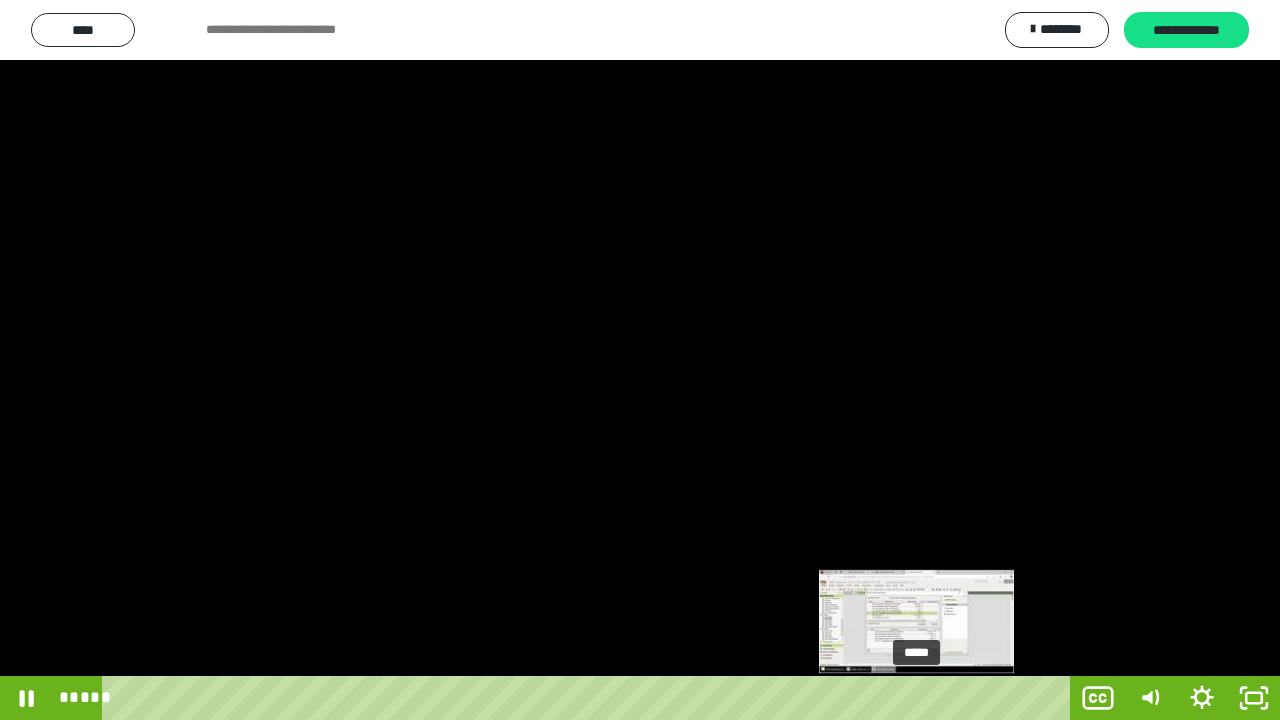 click on "*****" at bounding box center (590, 698) 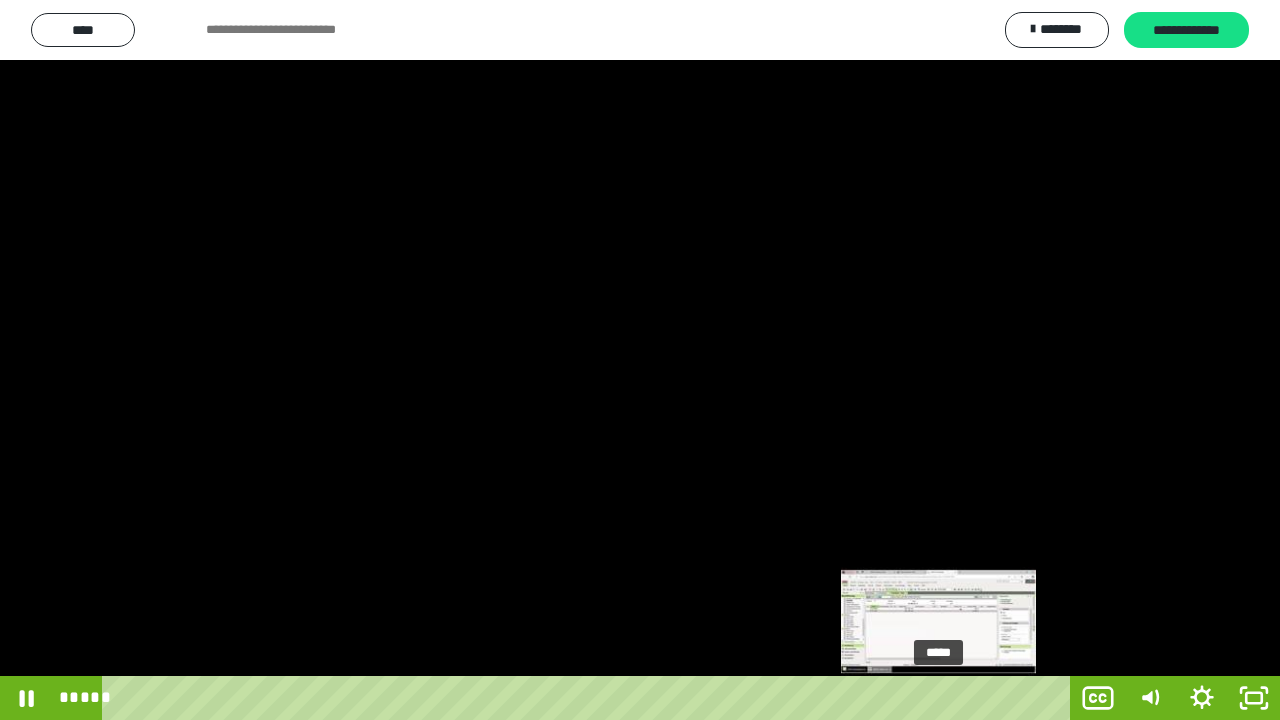 click on "*****" at bounding box center [590, 698] 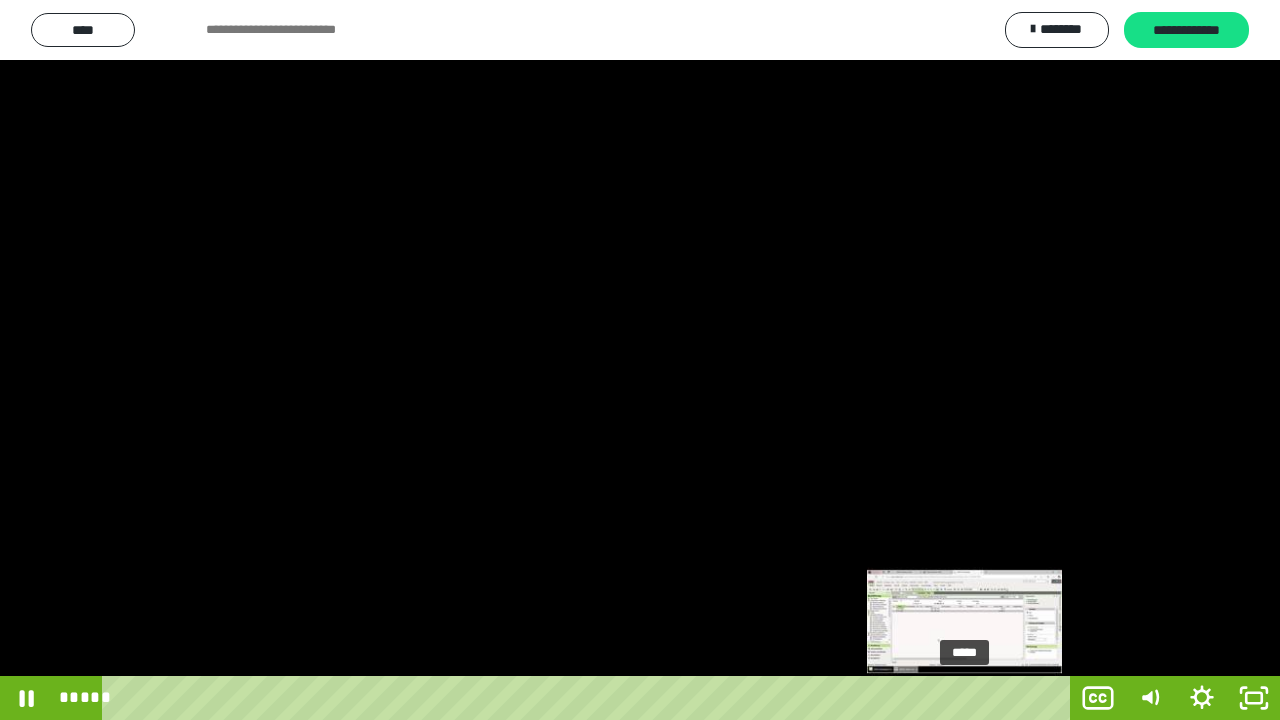 click on "*****" at bounding box center [590, 698] 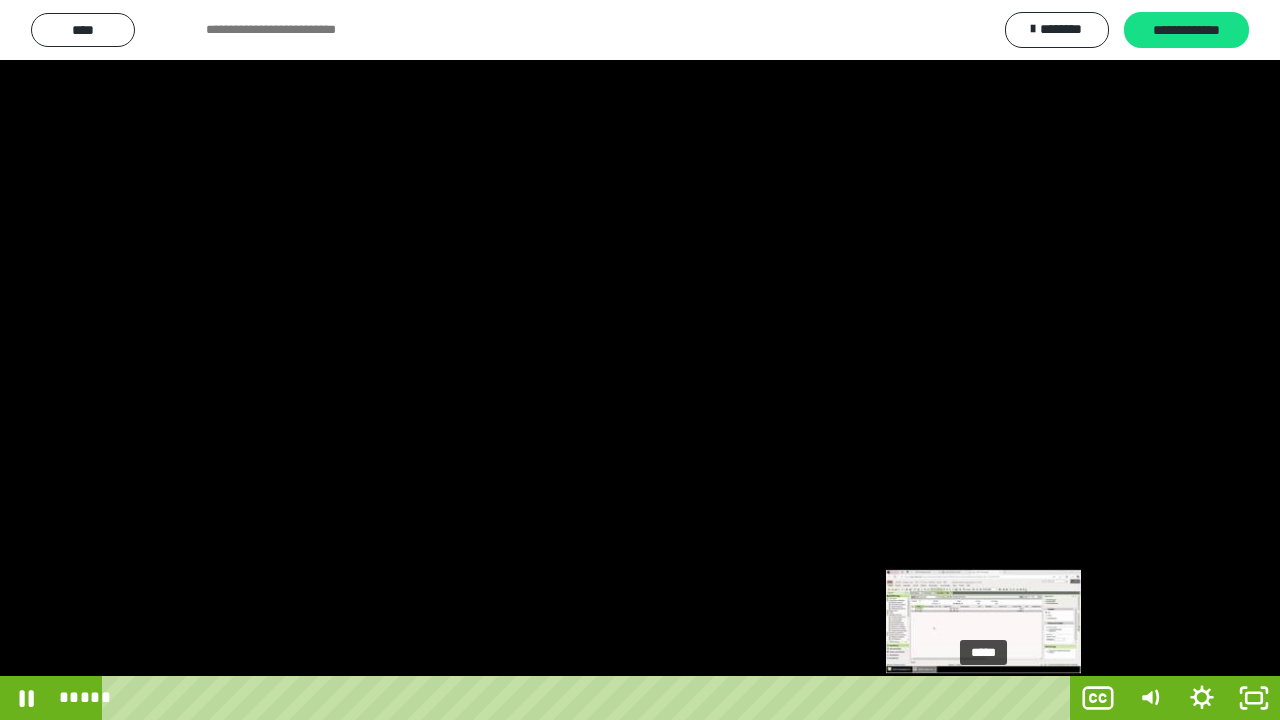 click on "*****" at bounding box center (590, 698) 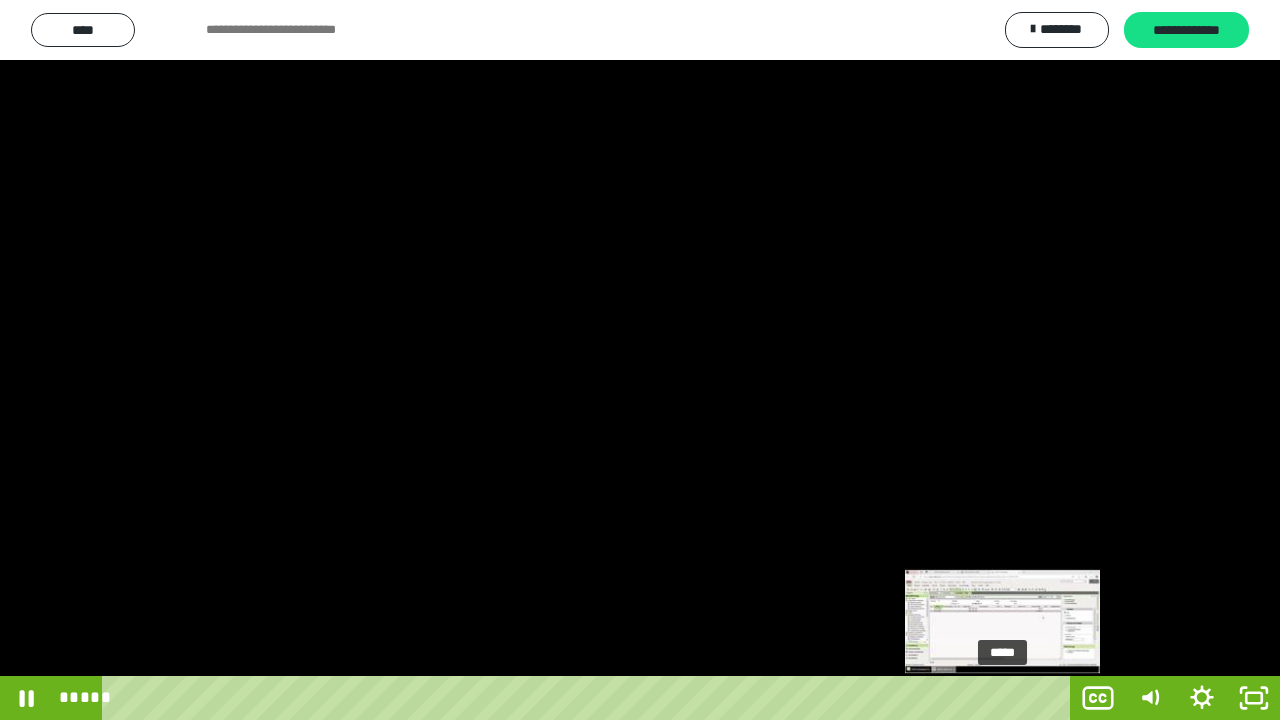 click on "*****" at bounding box center (590, 698) 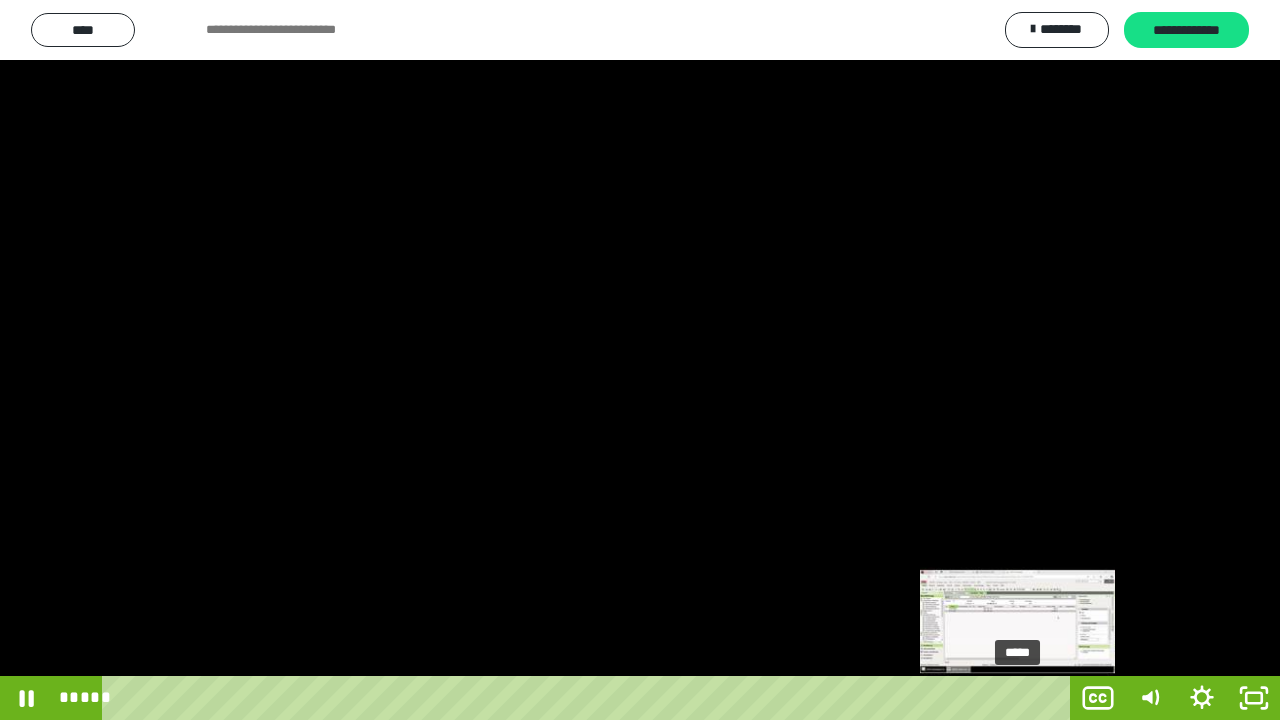 click on "*****" at bounding box center [590, 698] 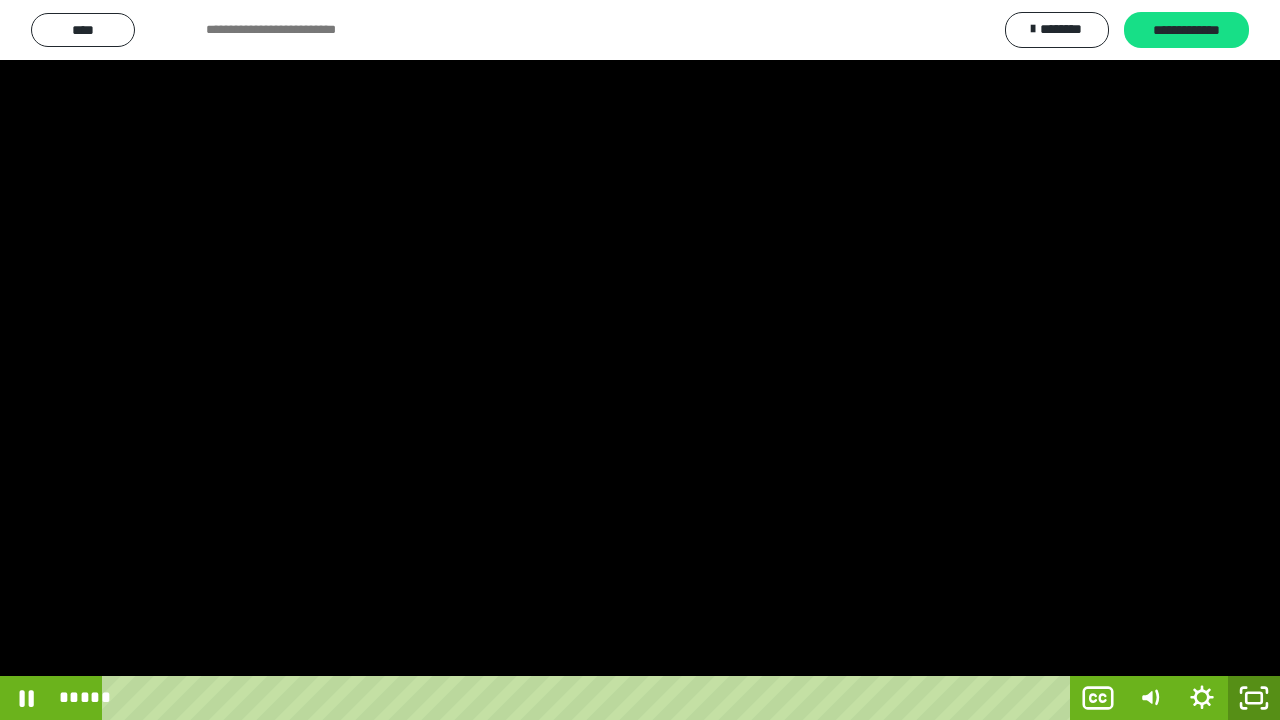 click 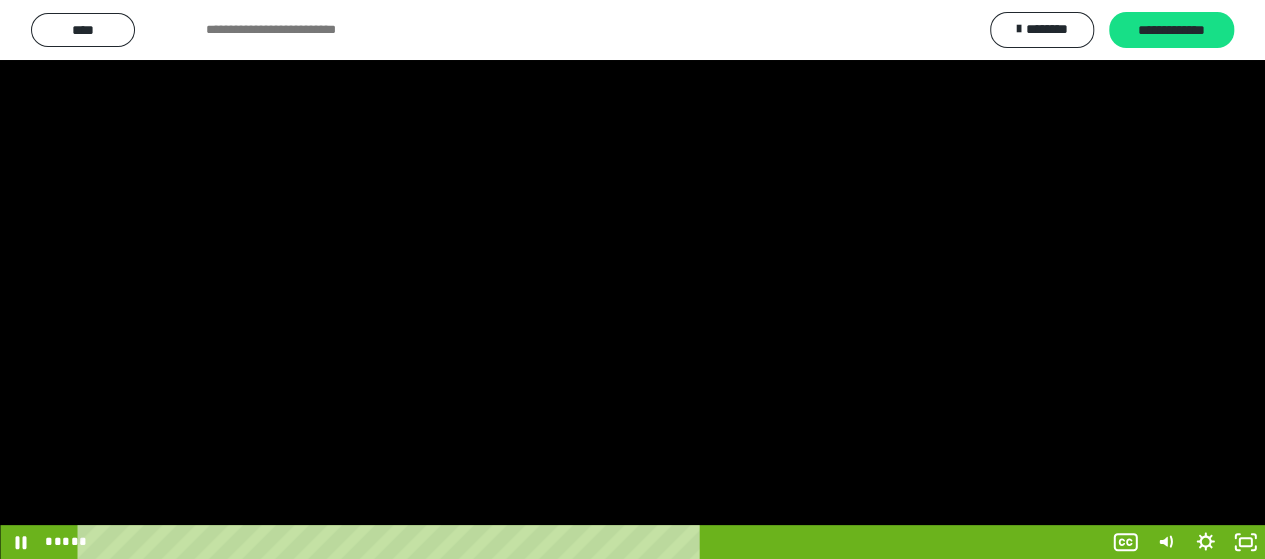 scroll, scrollTop: 312, scrollLeft: 0, axis: vertical 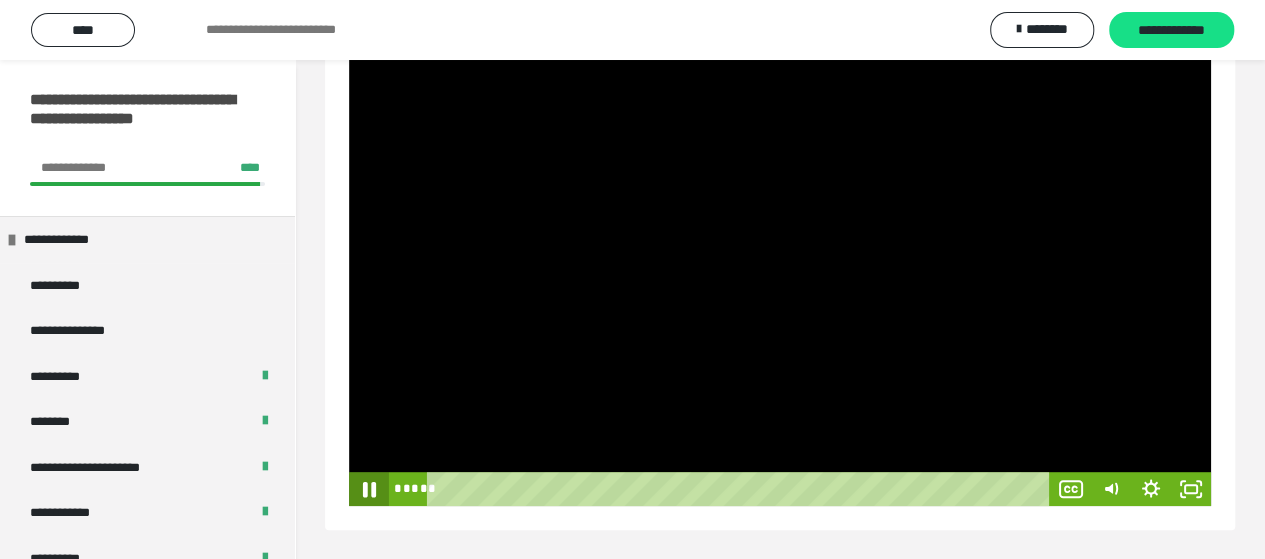 click 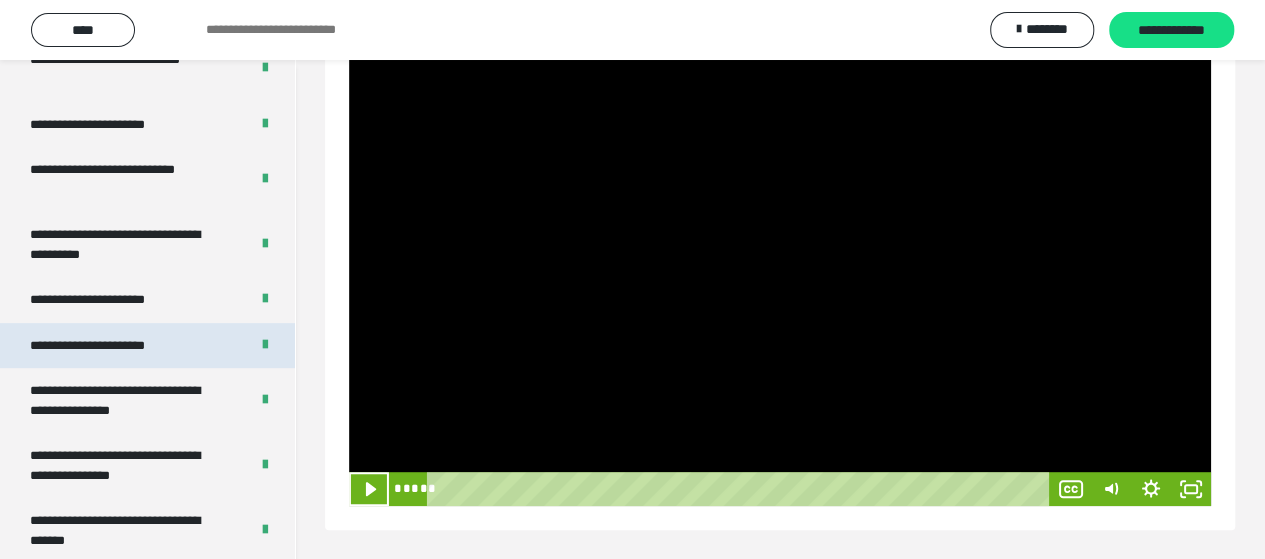 scroll, scrollTop: 4127, scrollLeft: 0, axis: vertical 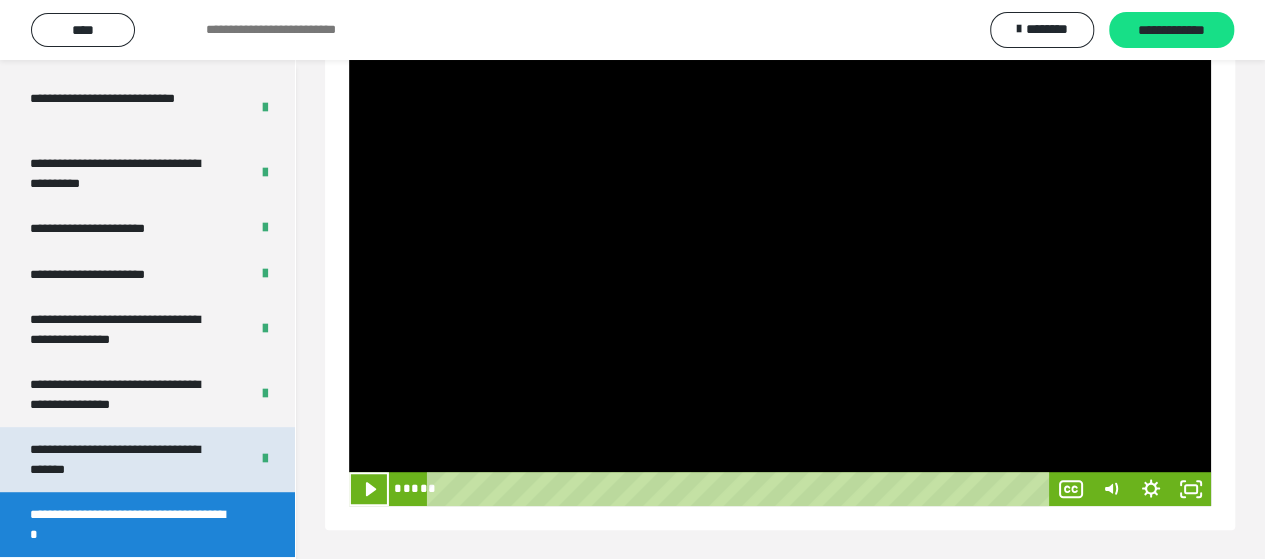click on "**********" at bounding box center (124, 459) 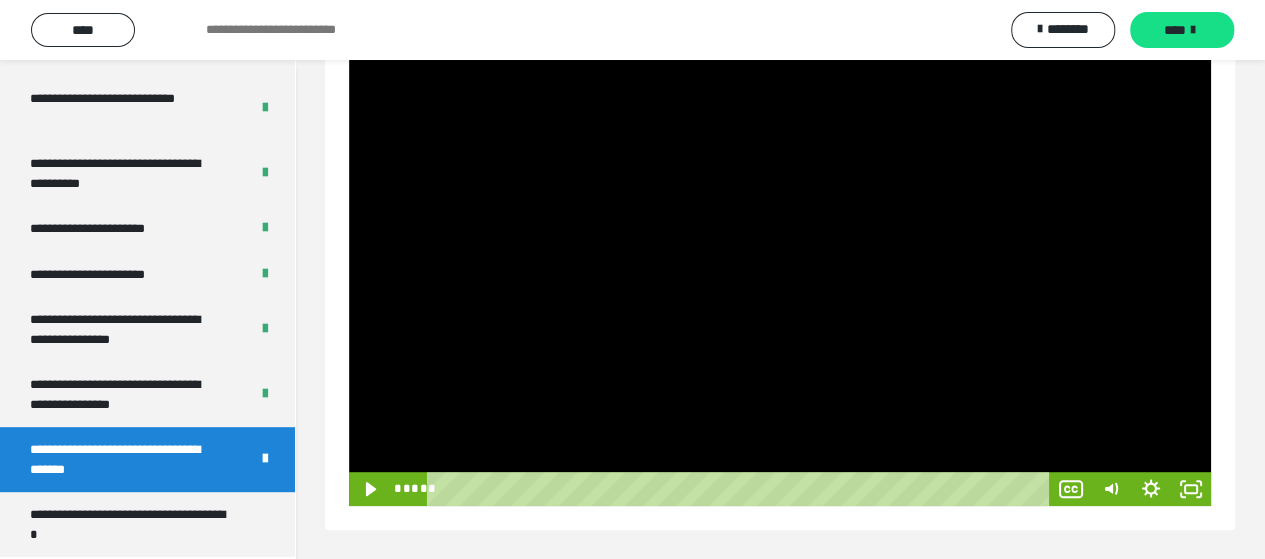 scroll, scrollTop: 136, scrollLeft: 0, axis: vertical 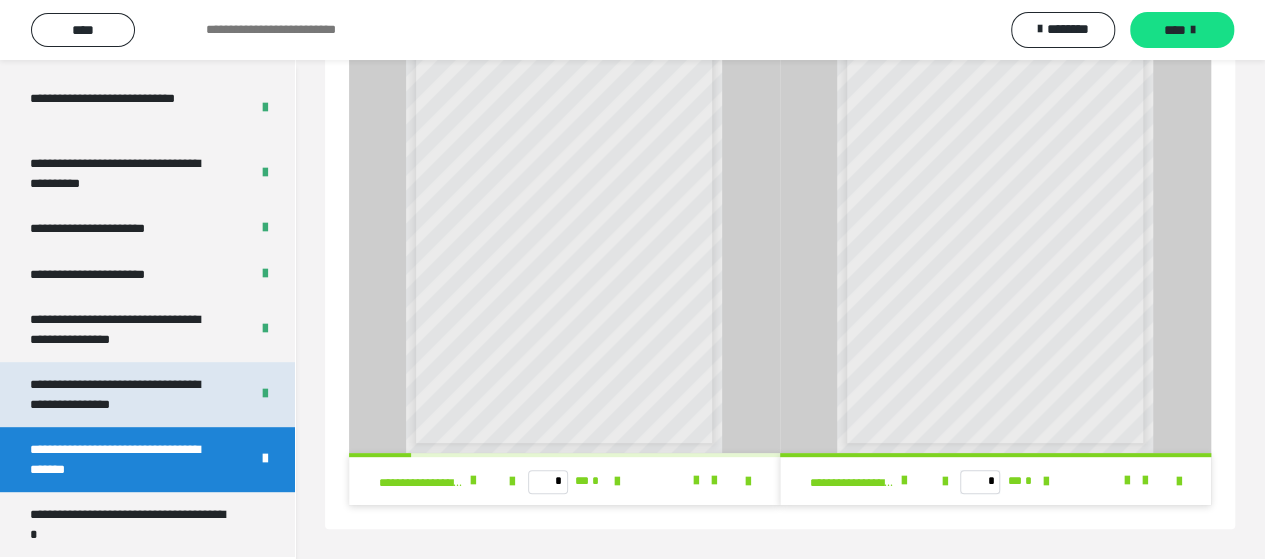 click on "**********" at bounding box center [124, 394] 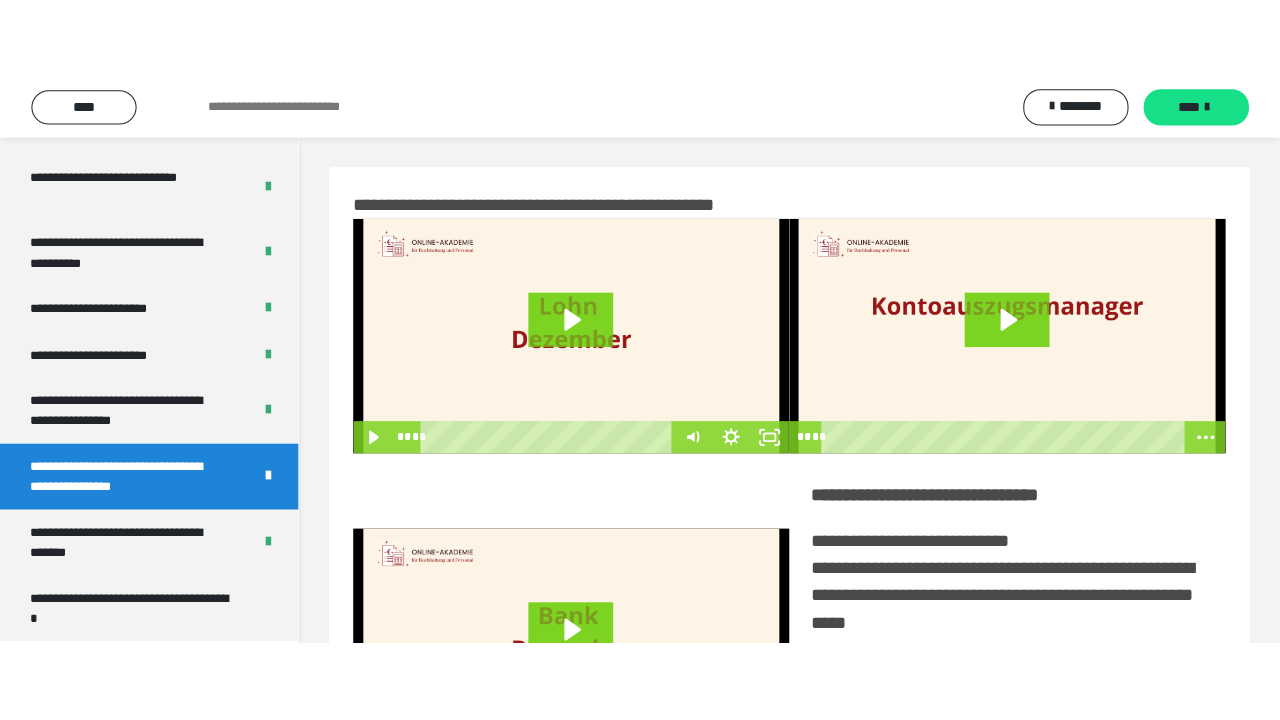 scroll, scrollTop: 0, scrollLeft: 0, axis: both 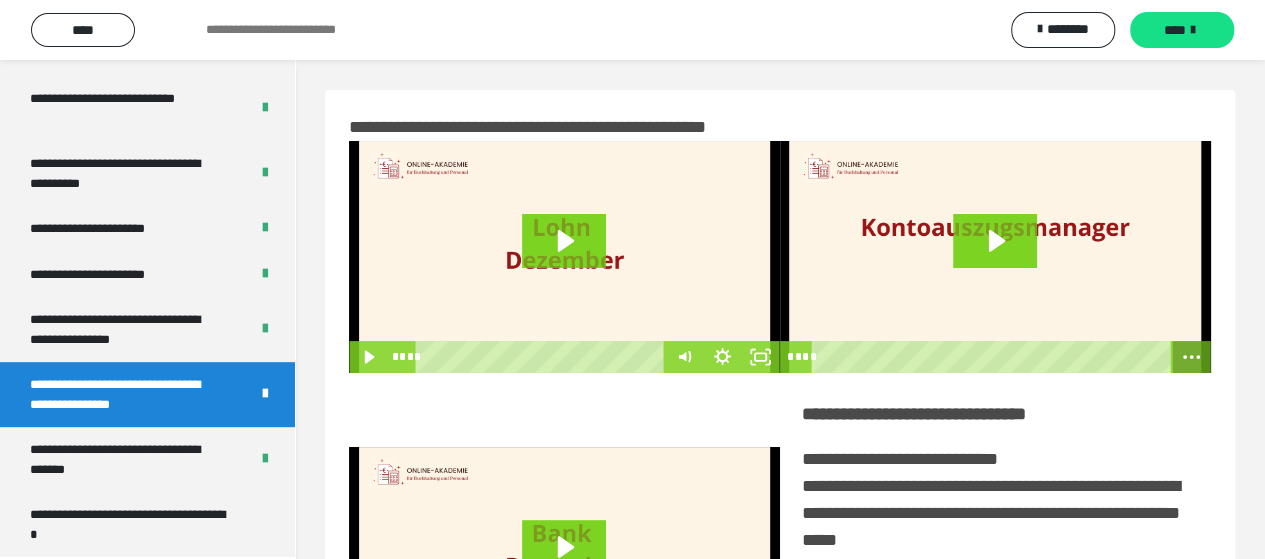 click 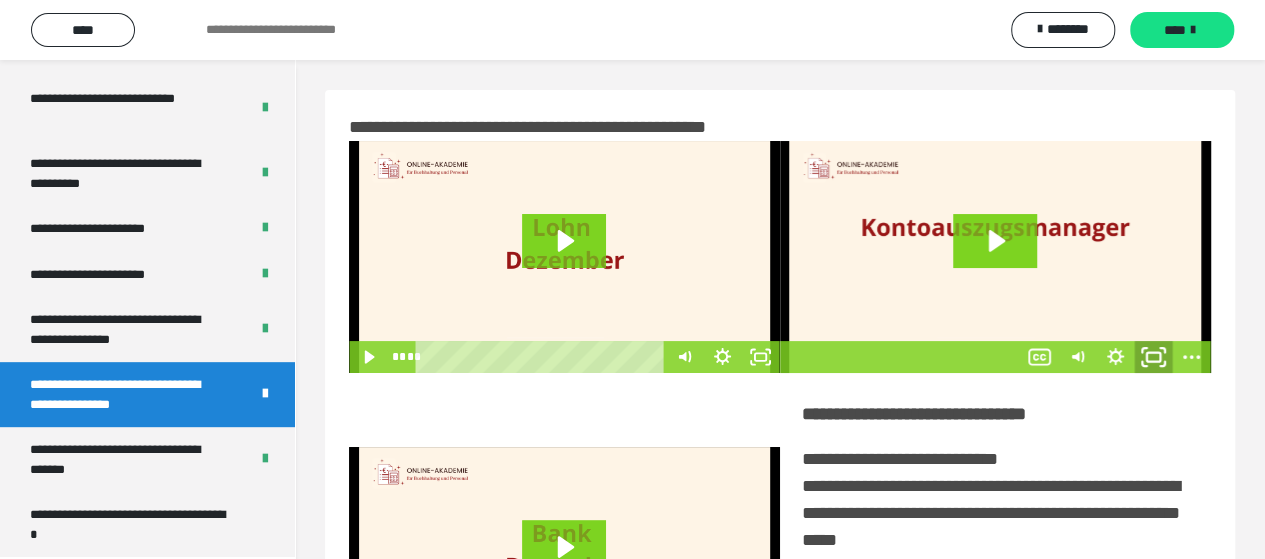 click 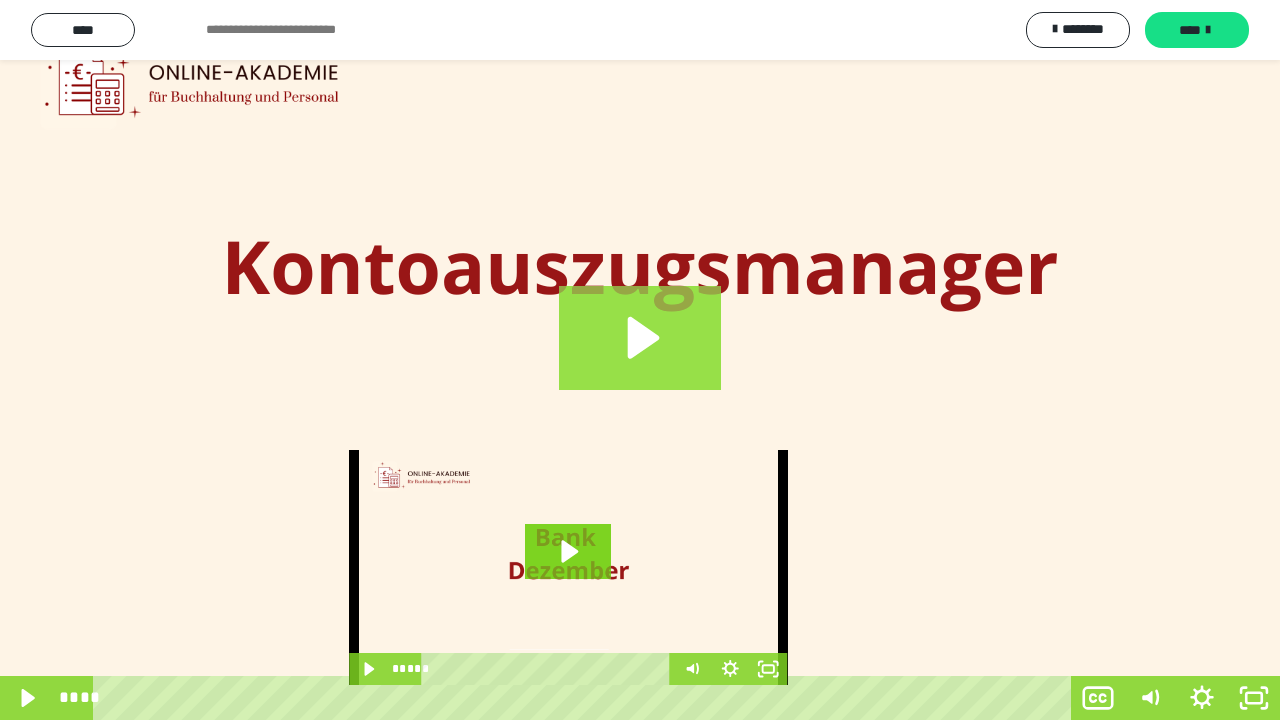 click 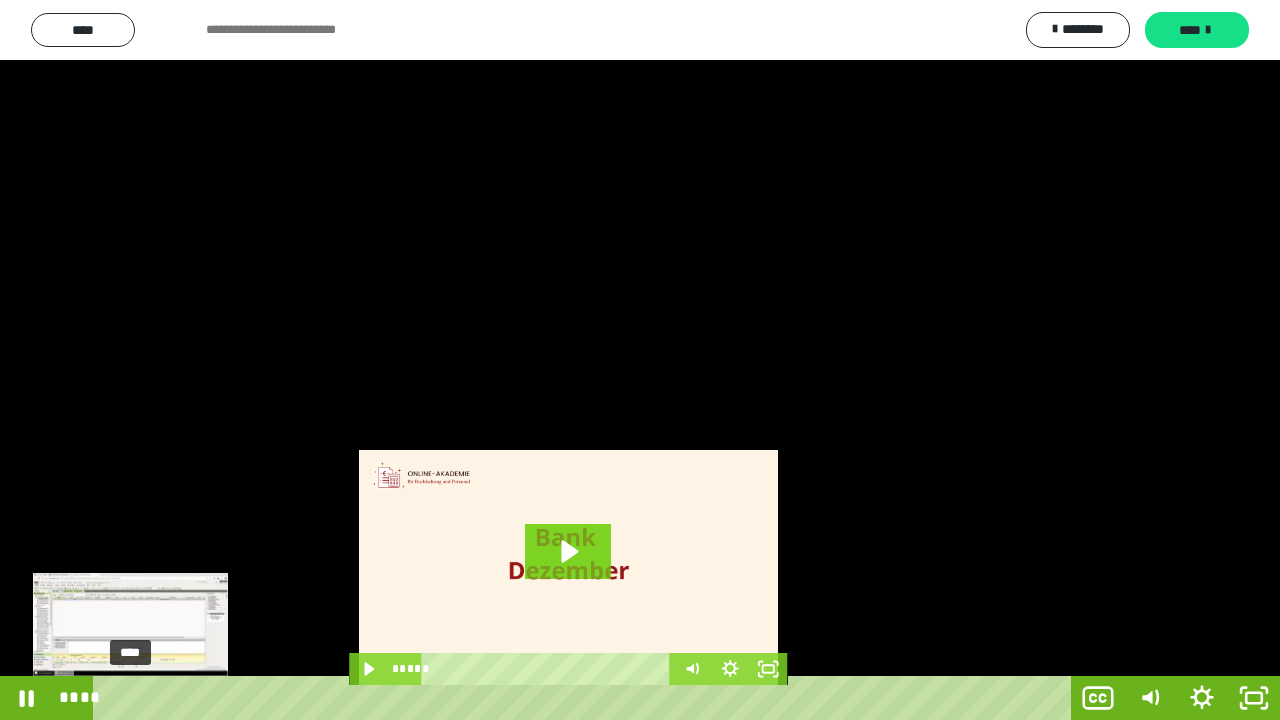click on "****" at bounding box center (586, 698) 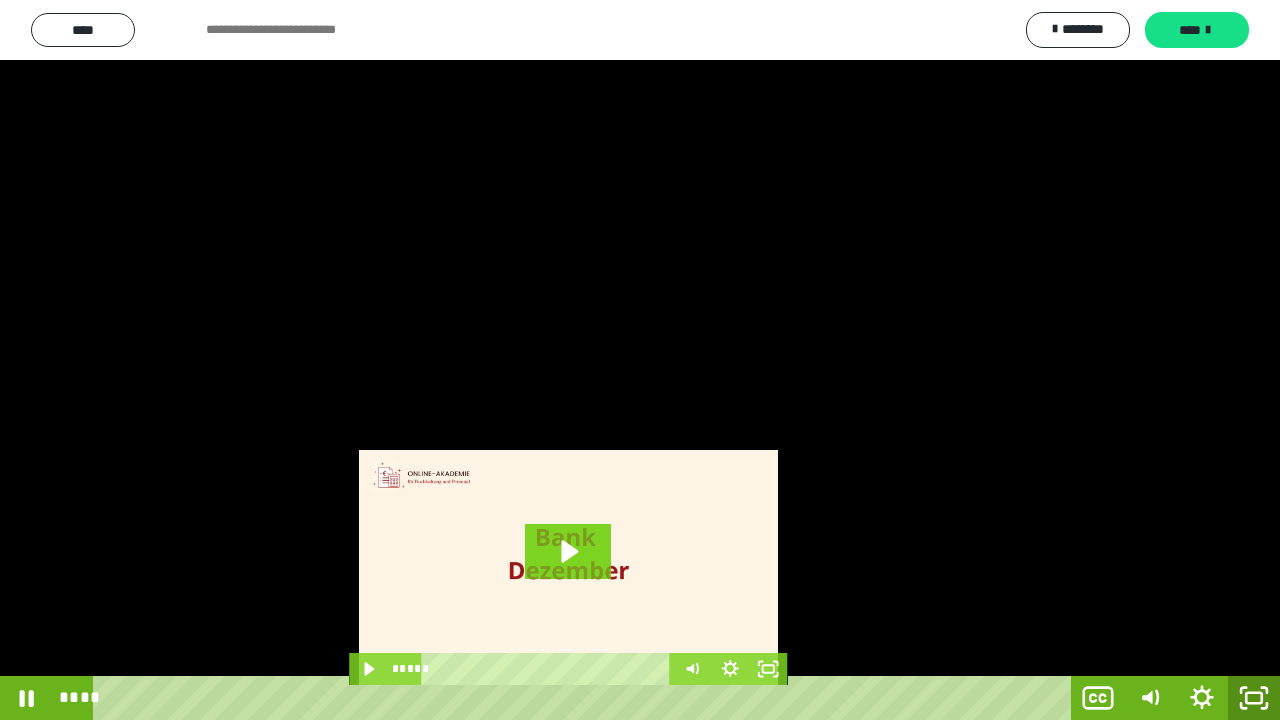 click 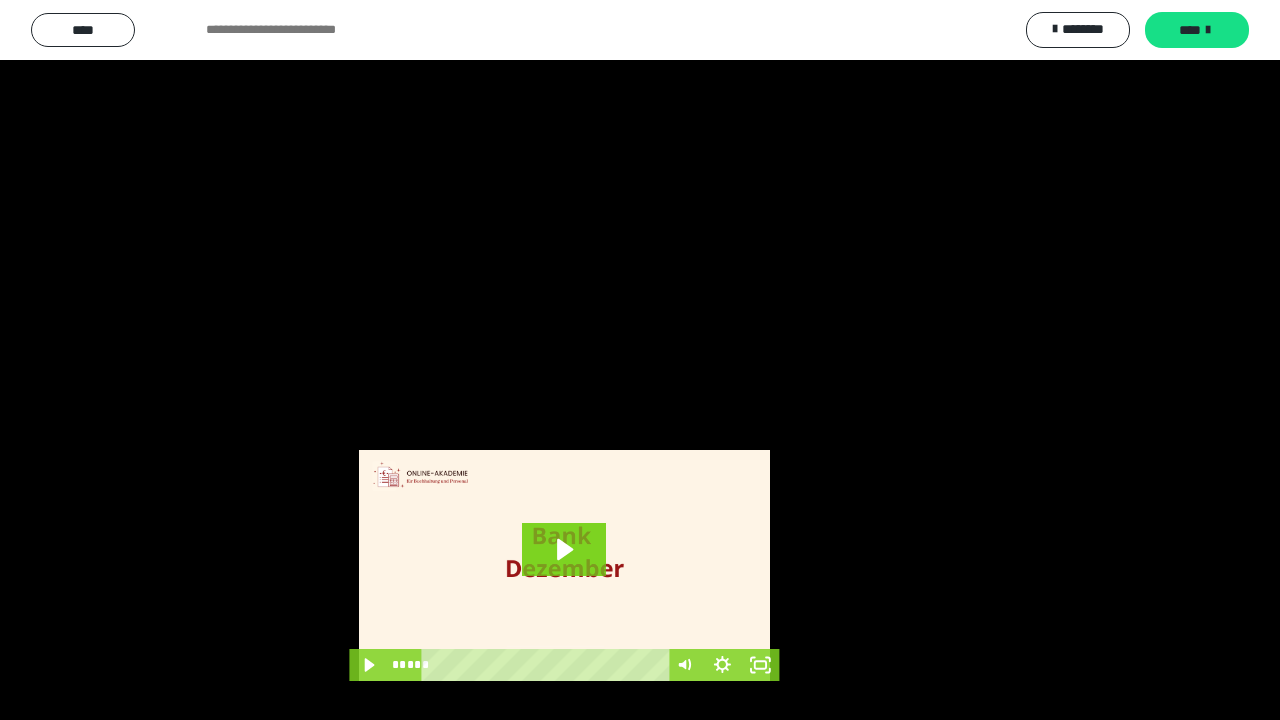 scroll, scrollTop: 4127, scrollLeft: 0, axis: vertical 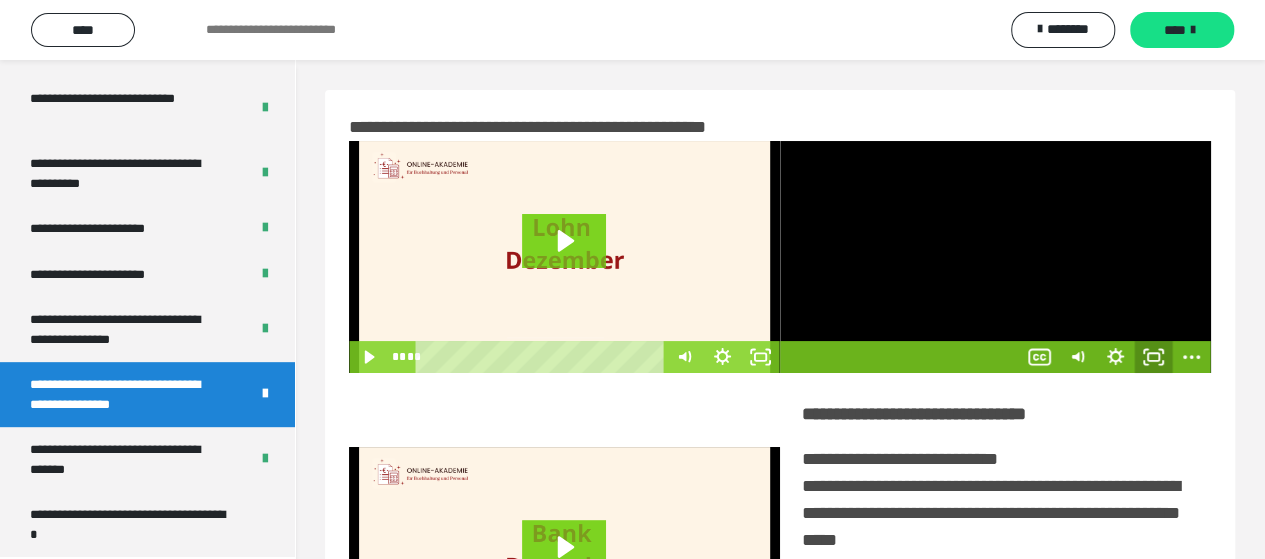 click 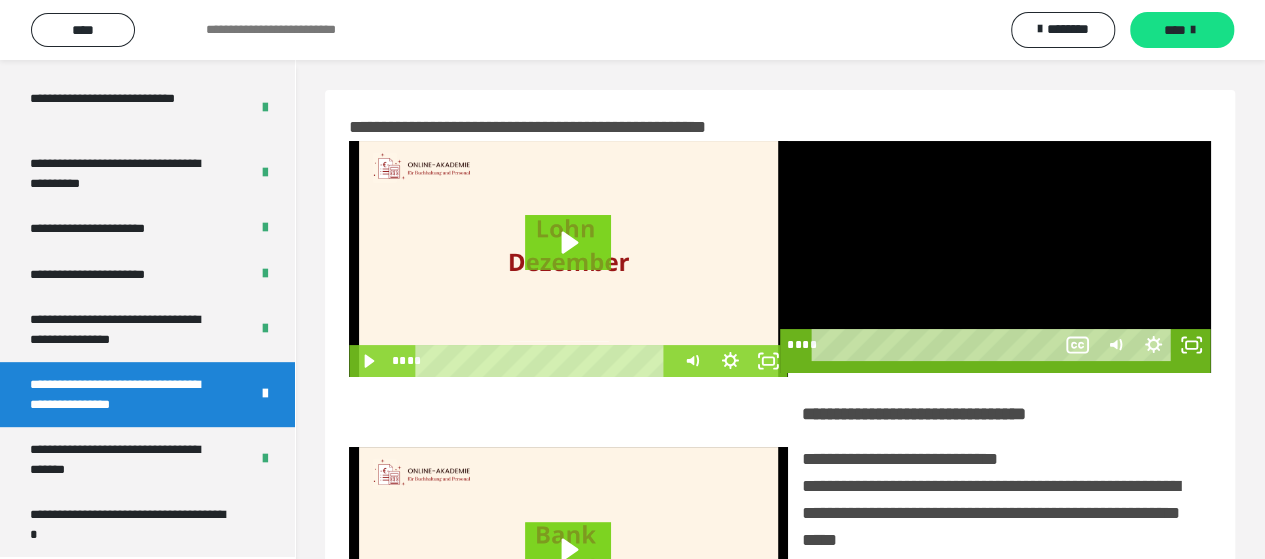 scroll, scrollTop: 3966, scrollLeft: 0, axis: vertical 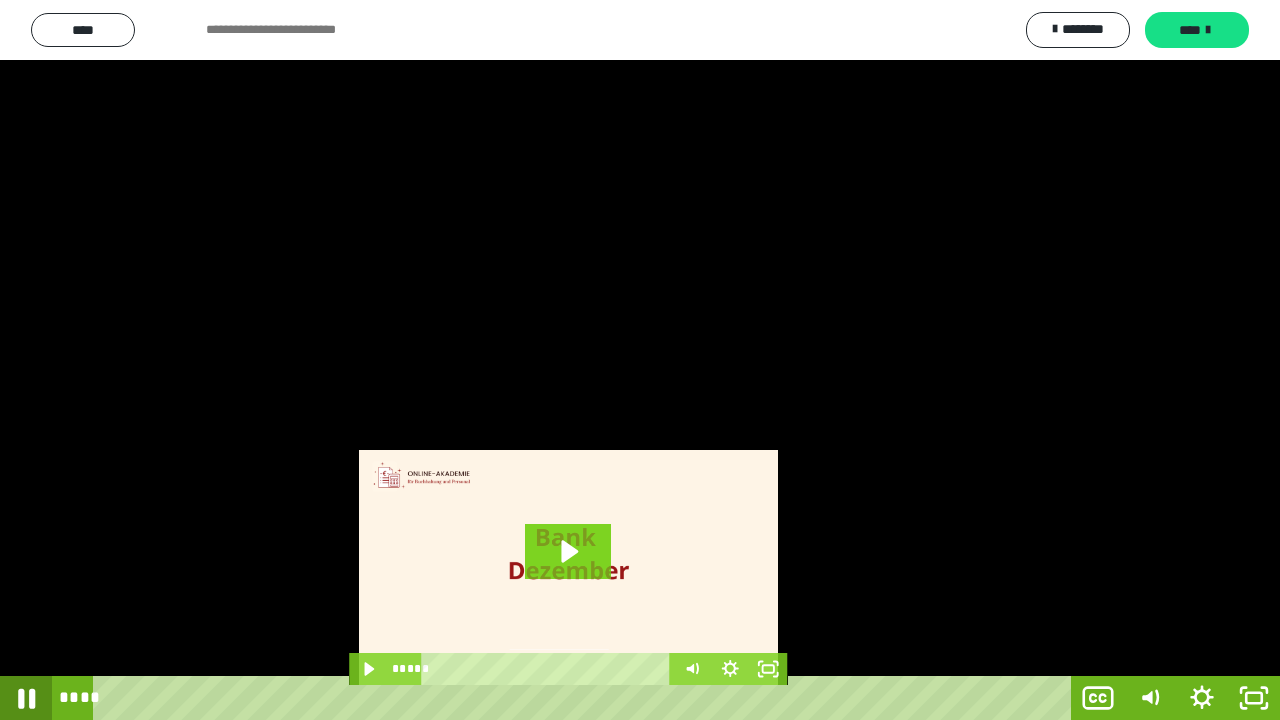 click 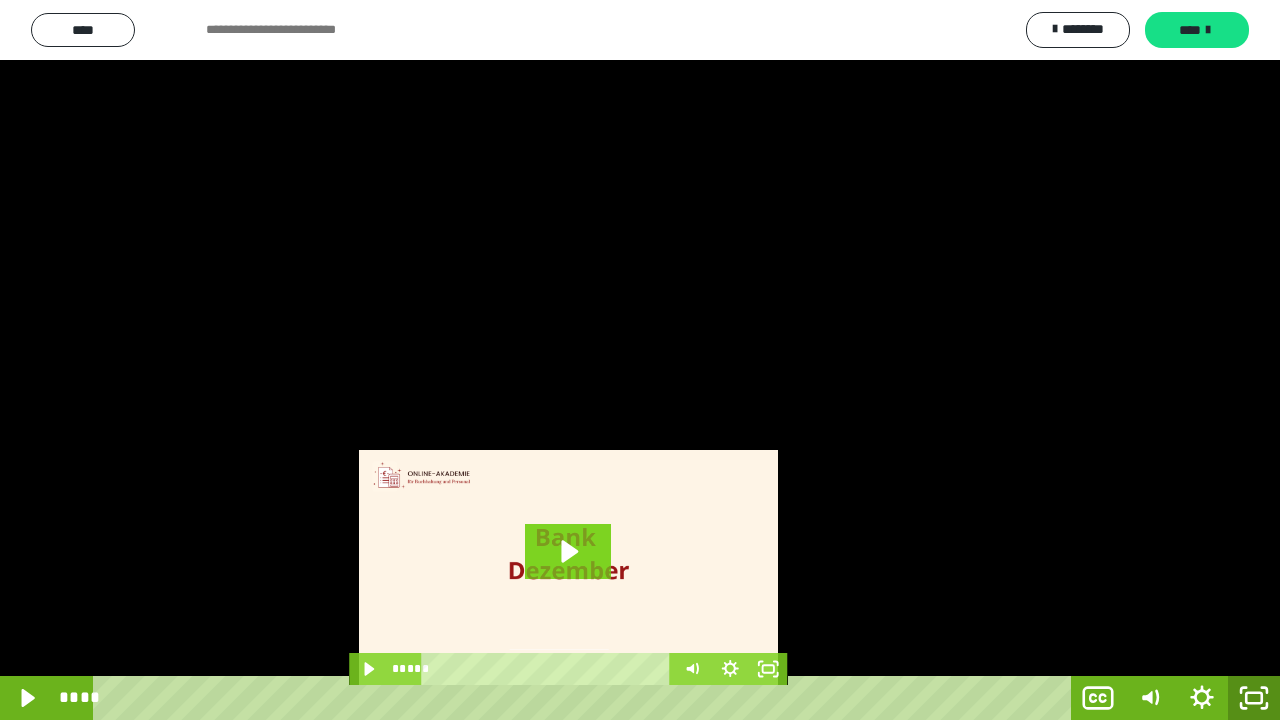 click 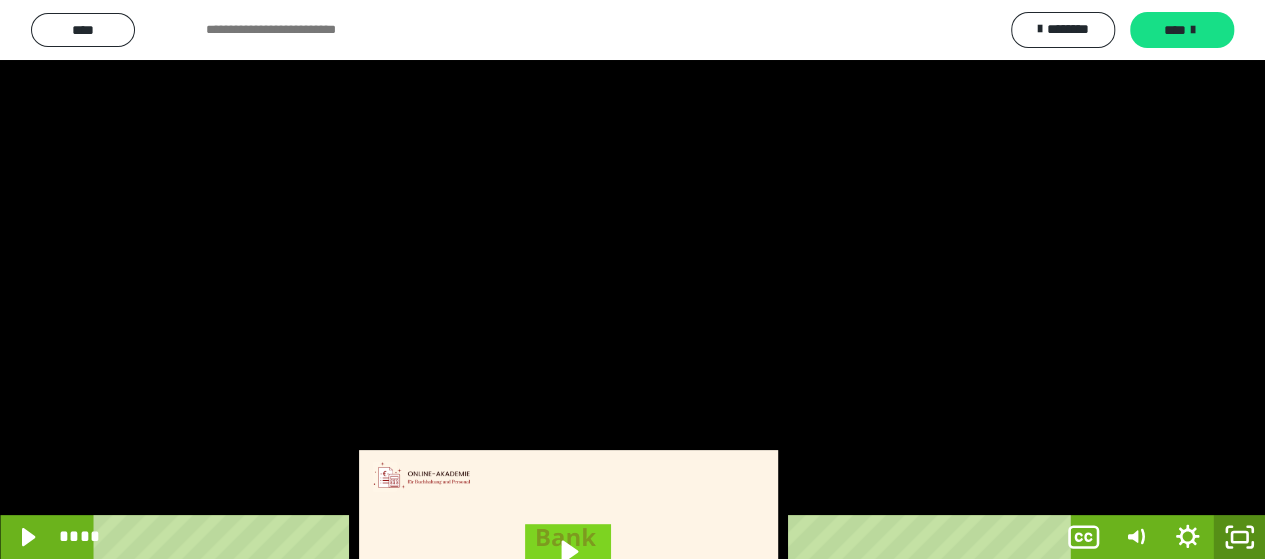 scroll, scrollTop: 4127, scrollLeft: 0, axis: vertical 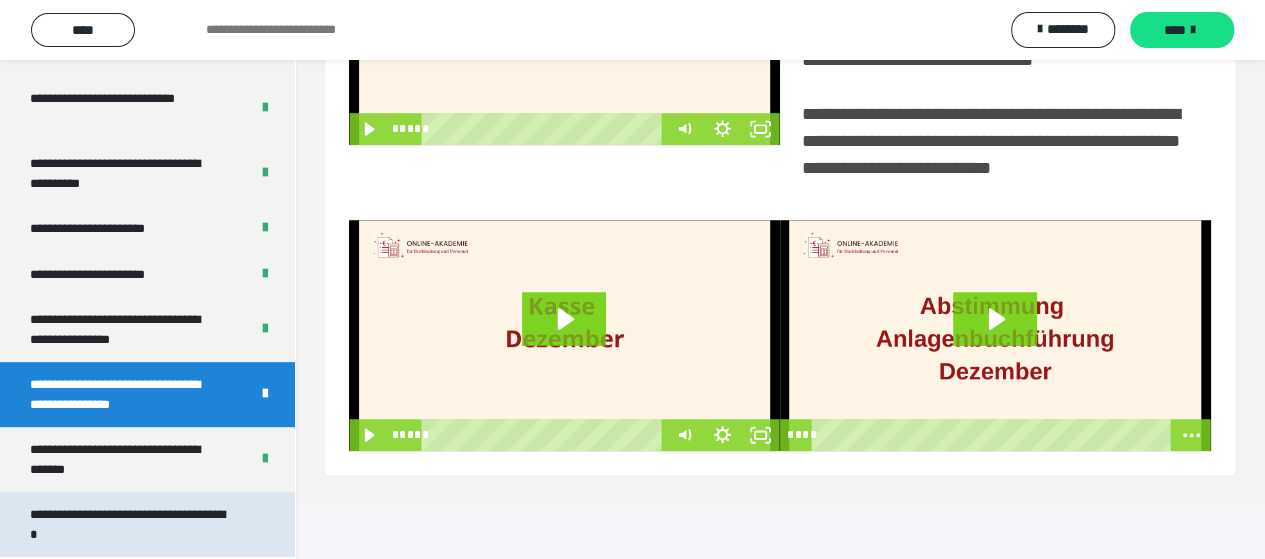 click on "**********" at bounding box center [132, 524] 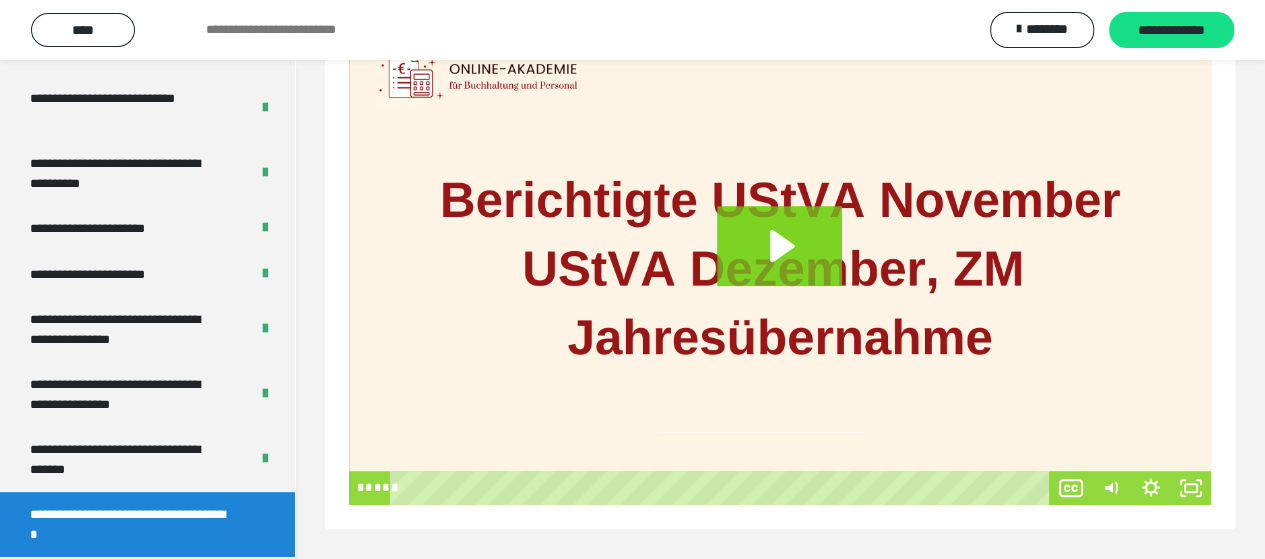 scroll, scrollTop: 60, scrollLeft: 0, axis: vertical 